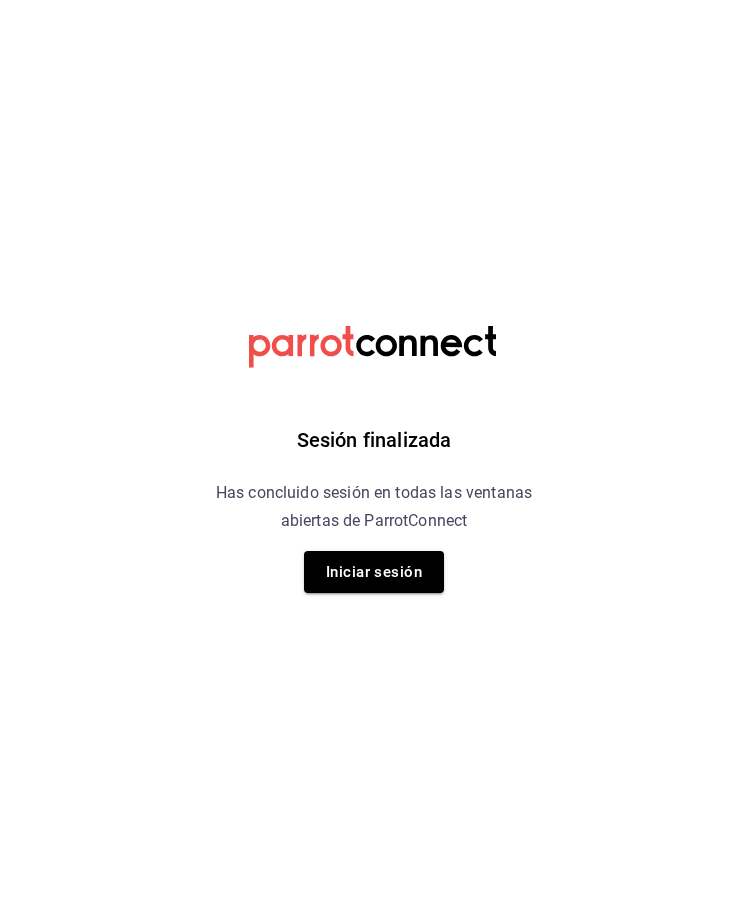 scroll, scrollTop: 0, scrollLeft: 0, axis: both 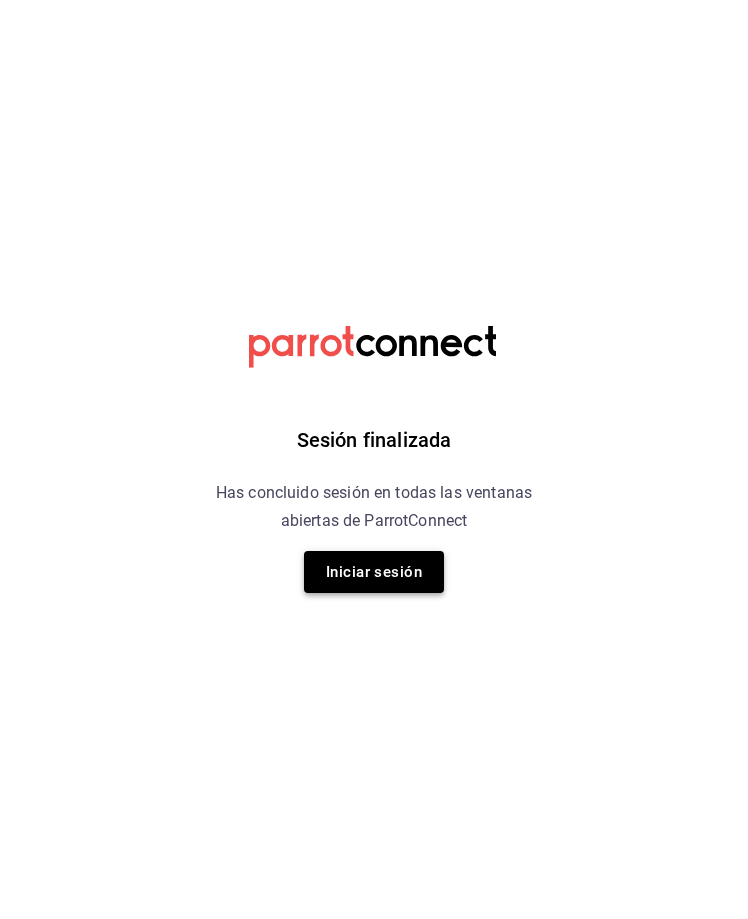 click on "Iniciar sesión" at bounding box center [374, 572] 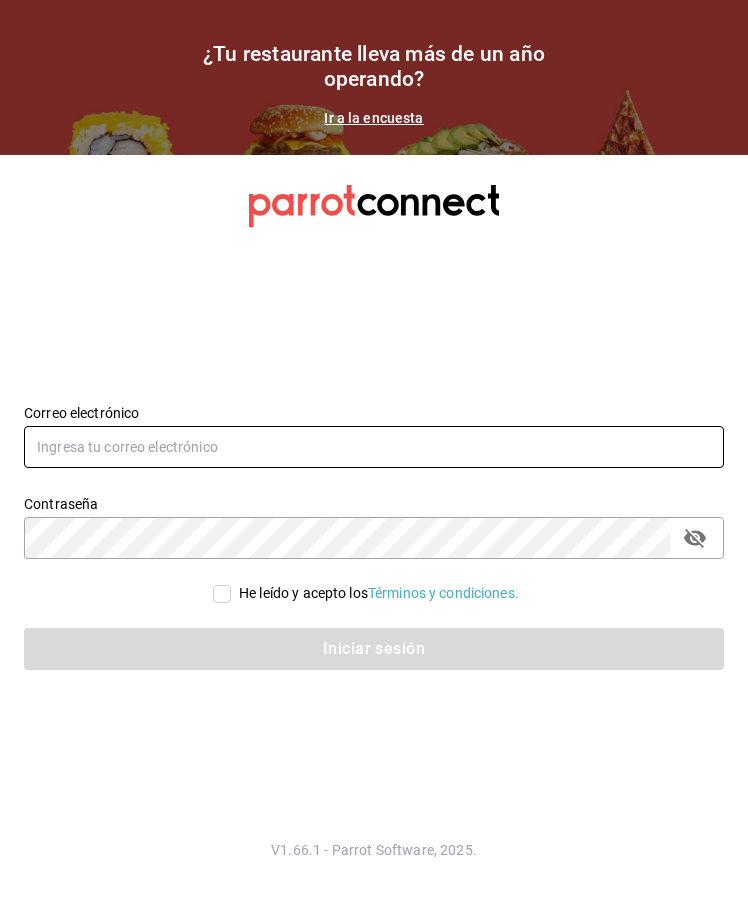 click at bounding box center (374, 447) 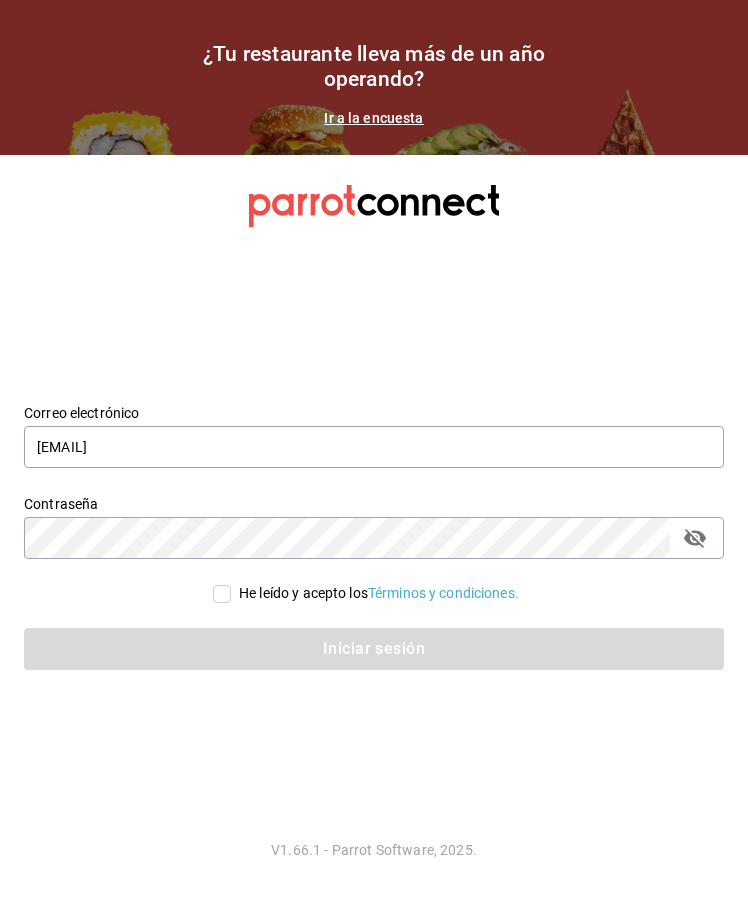 click on "He leído y acepto los  Términos y condiciones." at bounding box center [222, 594] 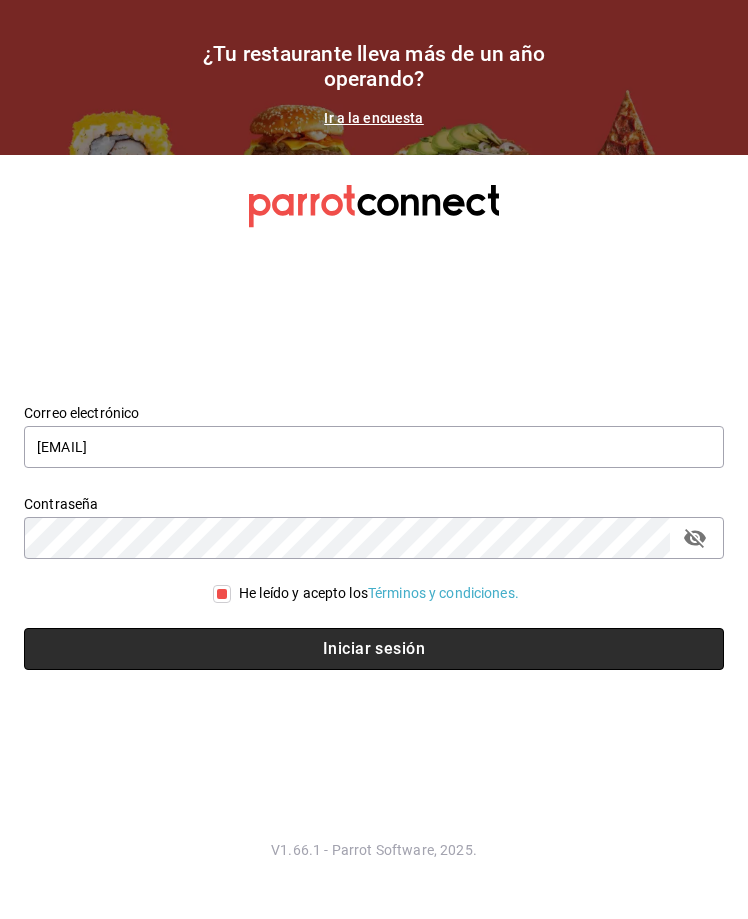 click on "Iniciar sesión" at bounding box center (374, 649) 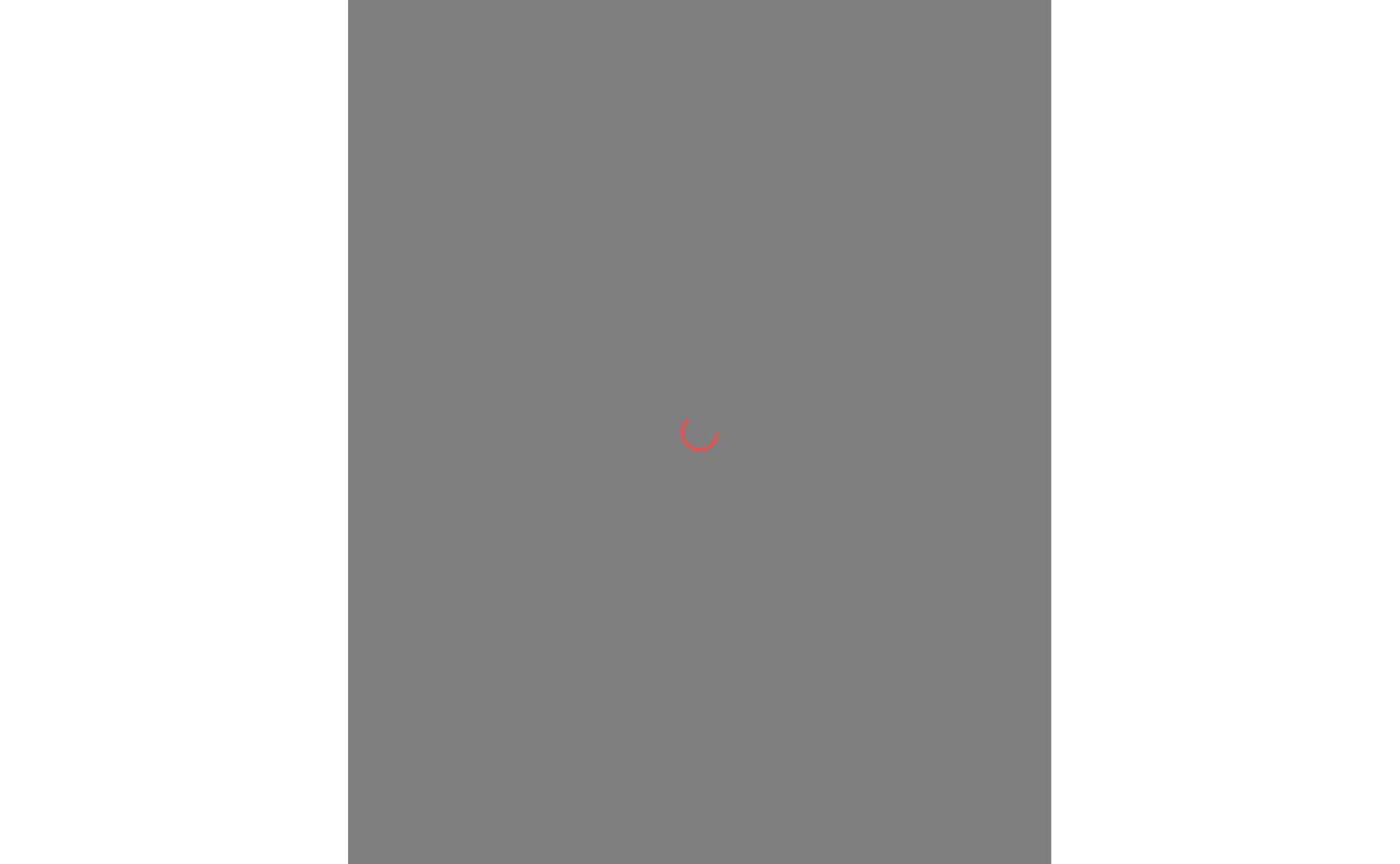 scroll, scrollTop: 0, scrollLeft: 0, axis: both 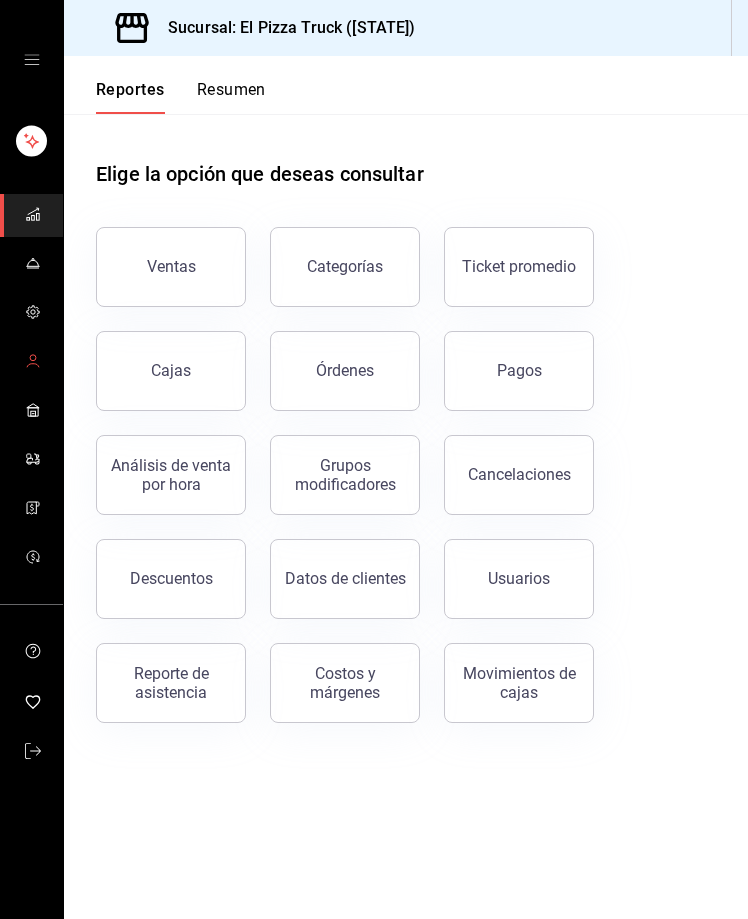 click 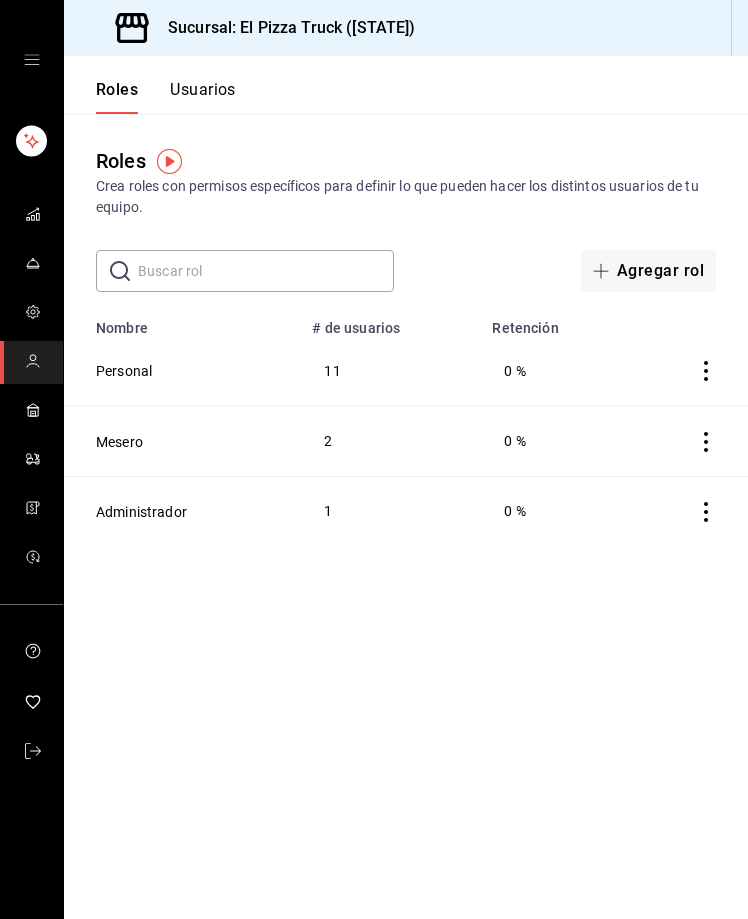 click on "Usuarios" at bounding box center (203, 97) 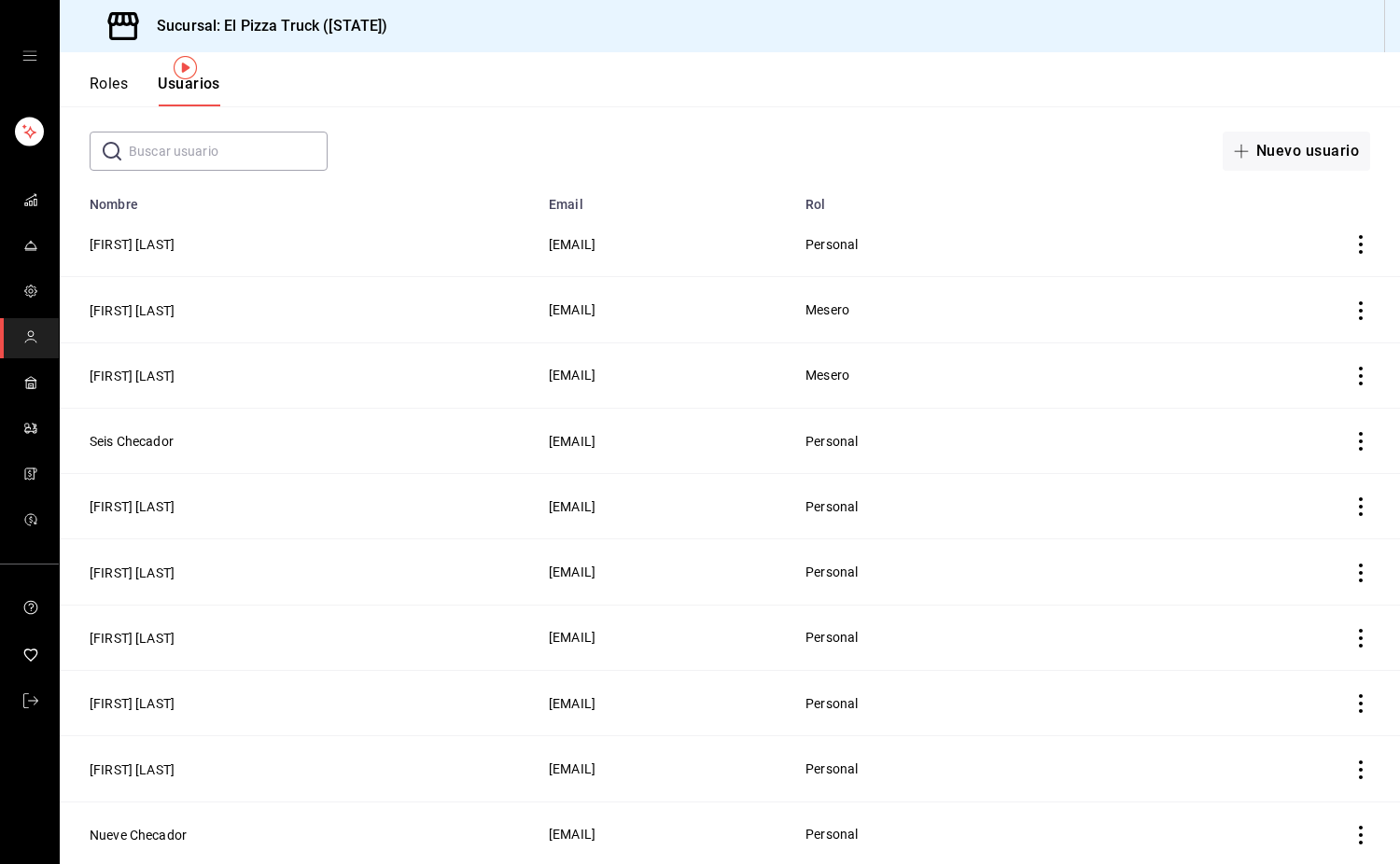 scroll, scrollTop: 61, scrollLeft: 0, axis: vertical 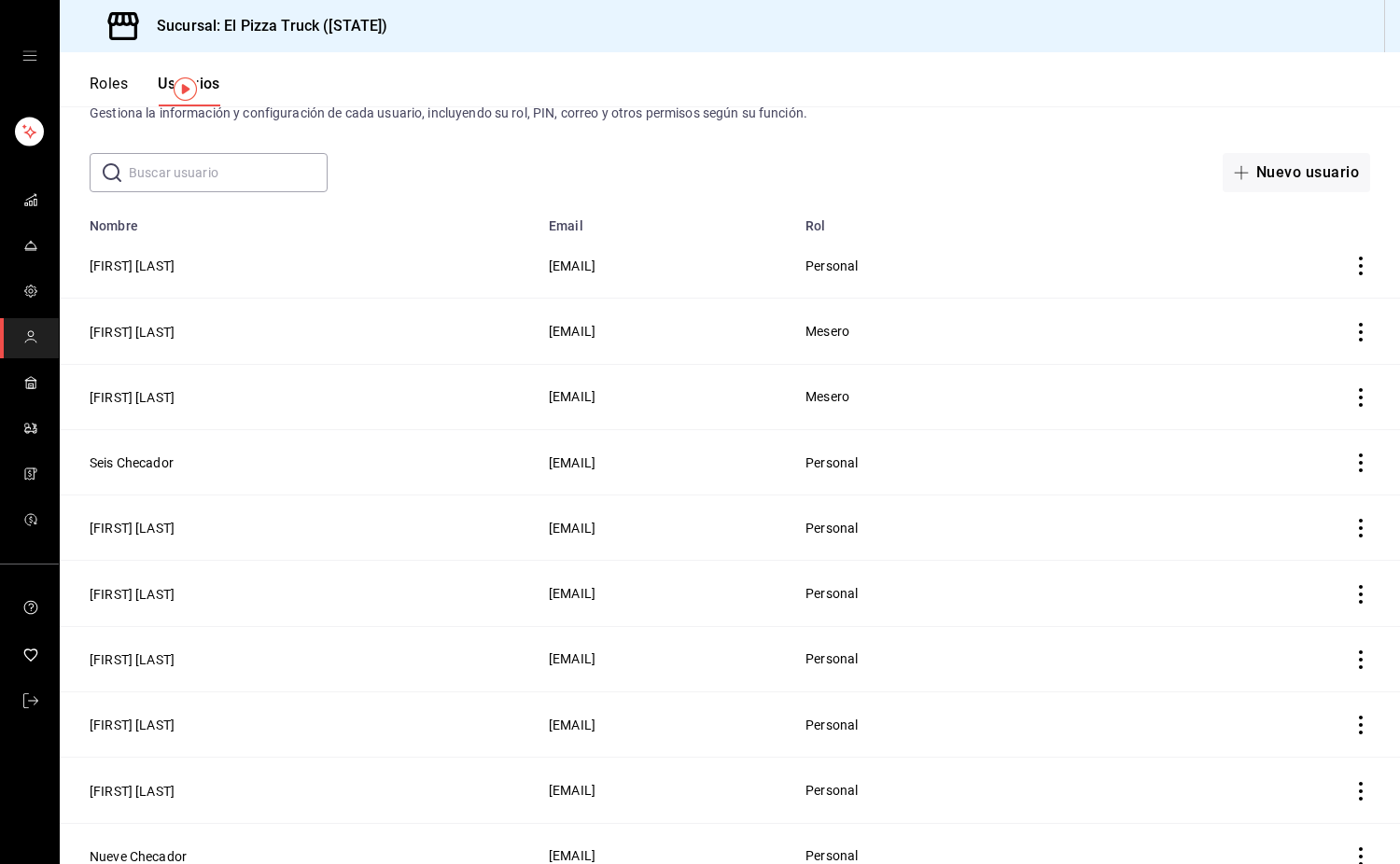 click at bounding box center (228, 173) 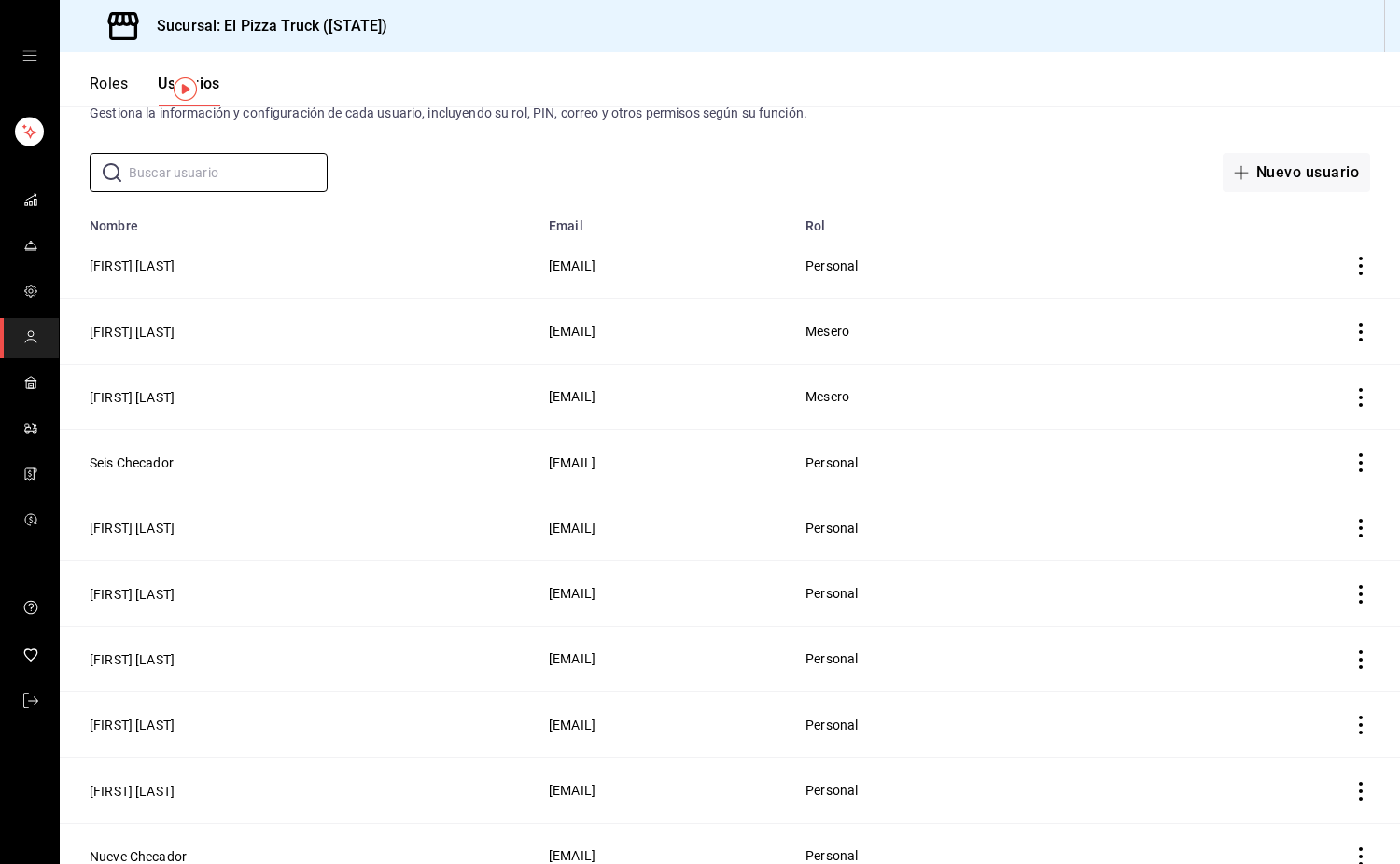 click at bounding box center (1286, 266) 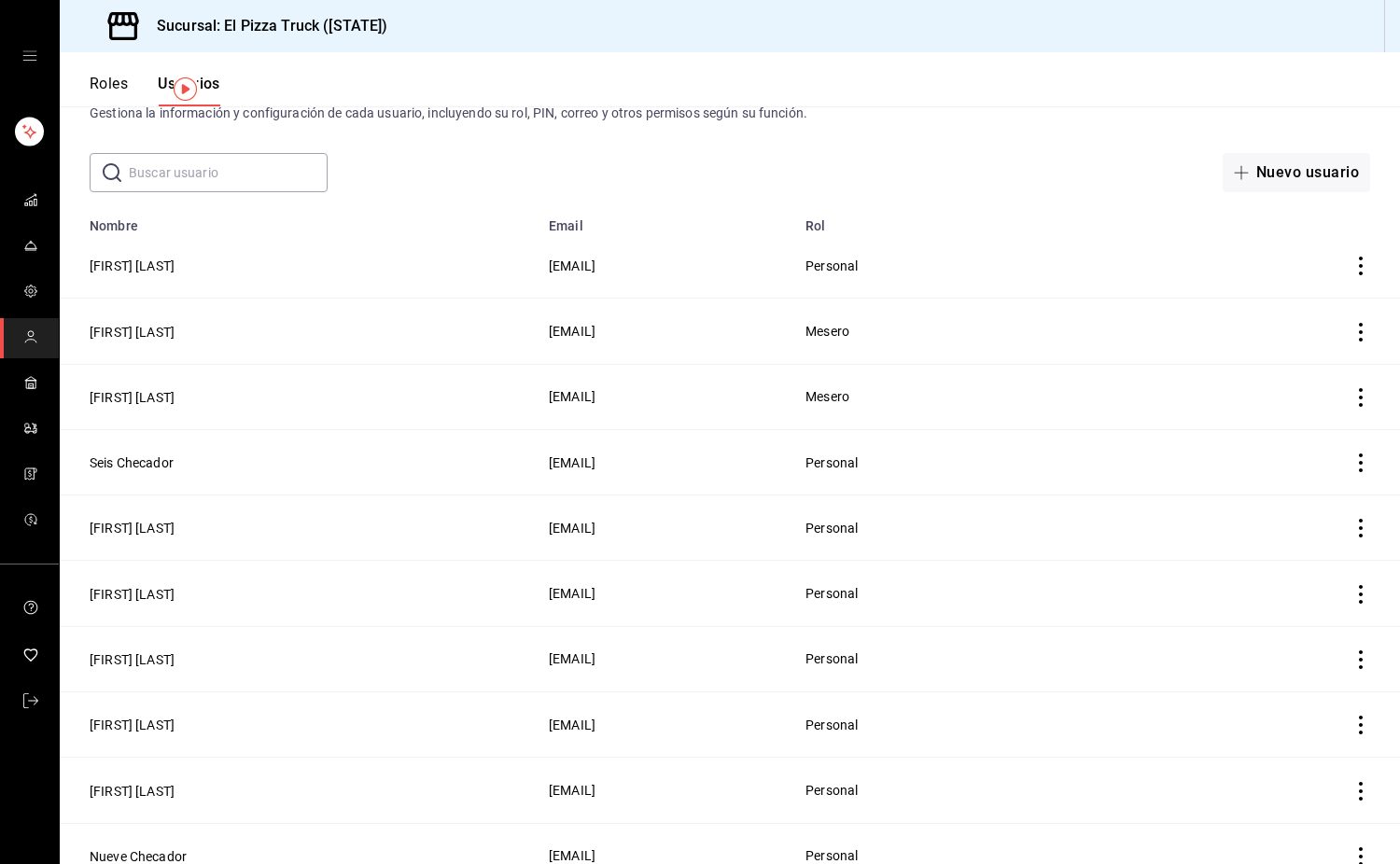 click 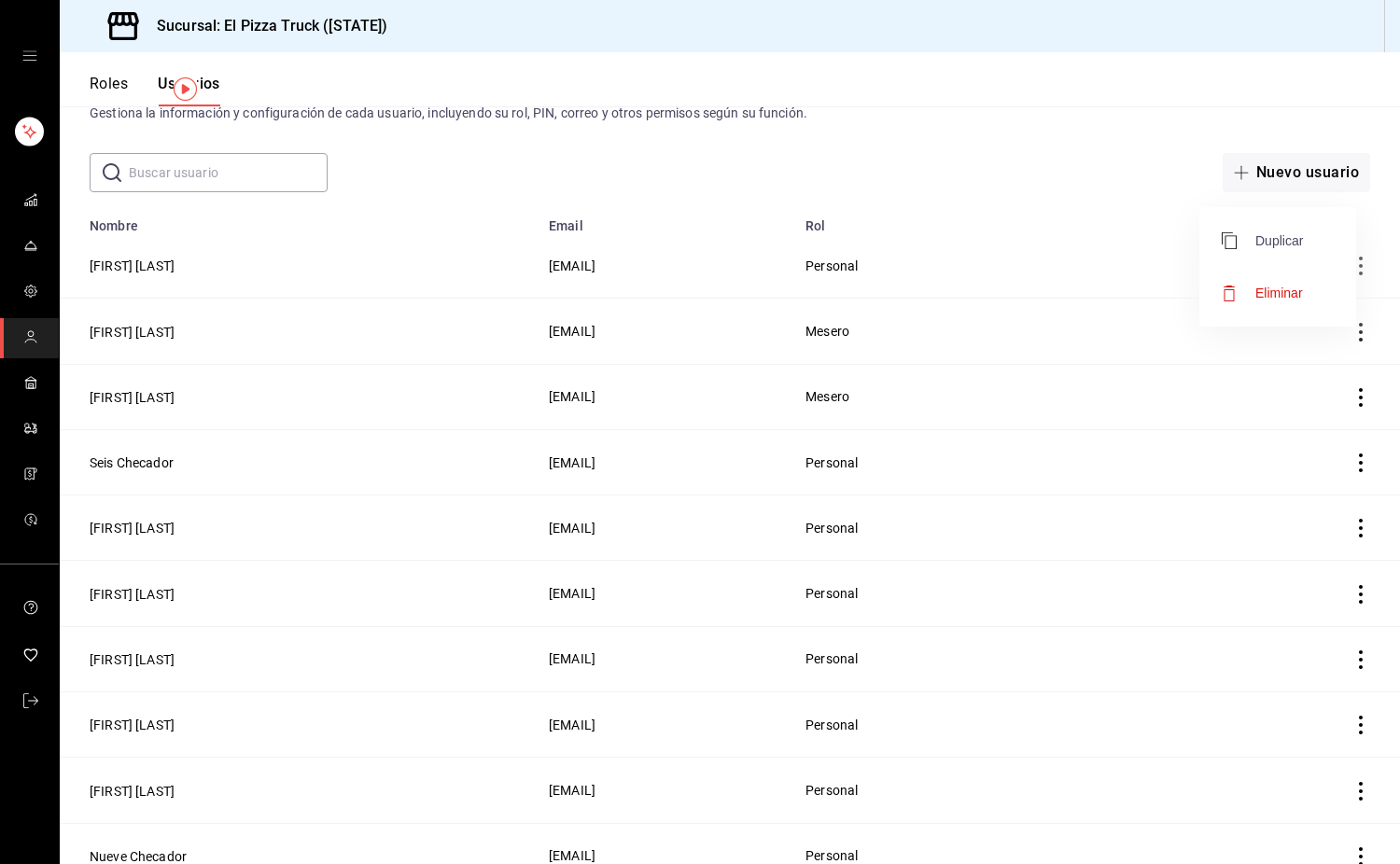 click on "Duplicar" at bounding box center [1262, 241] 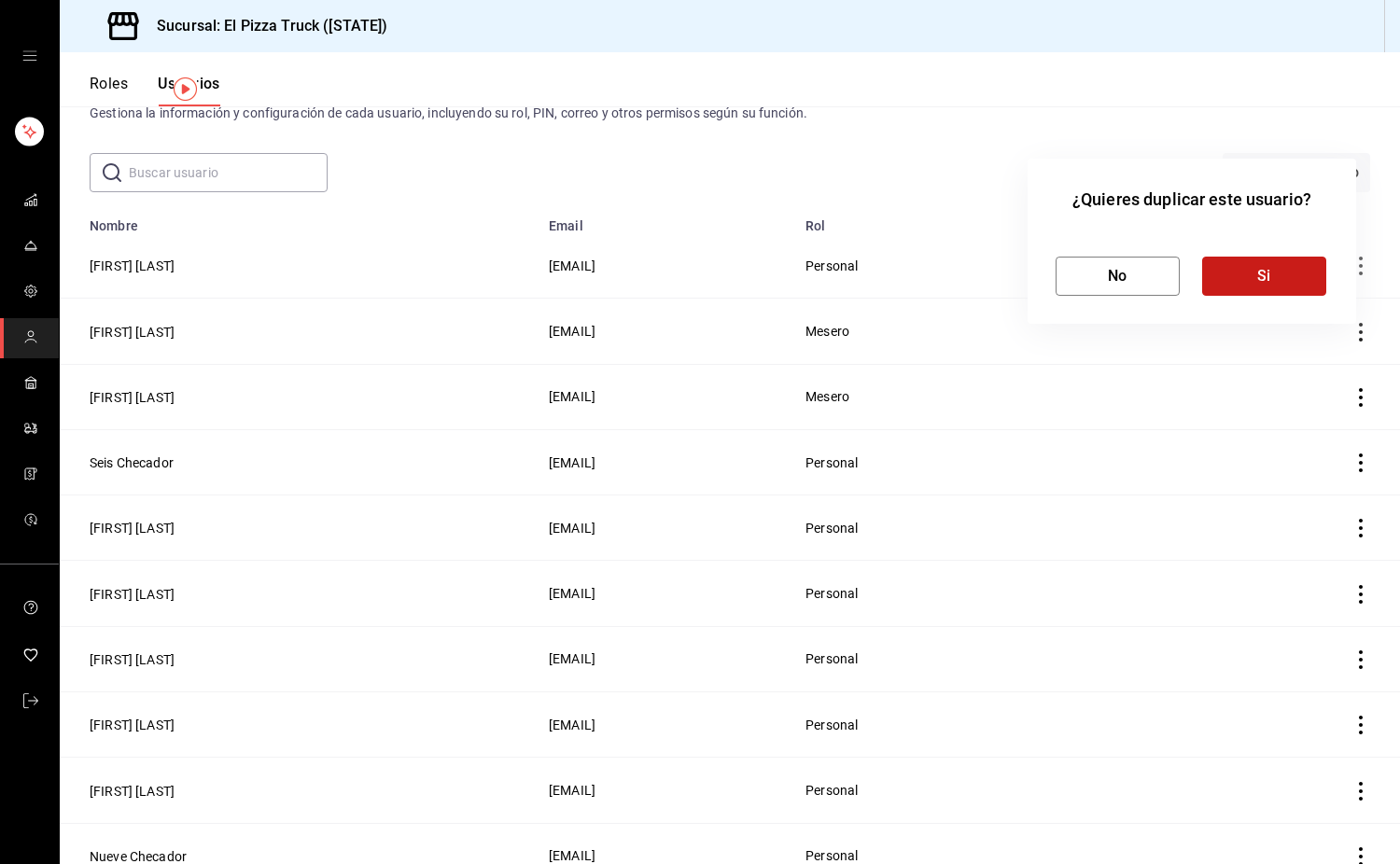 click on "Si" at bounding box center [1264, 276] 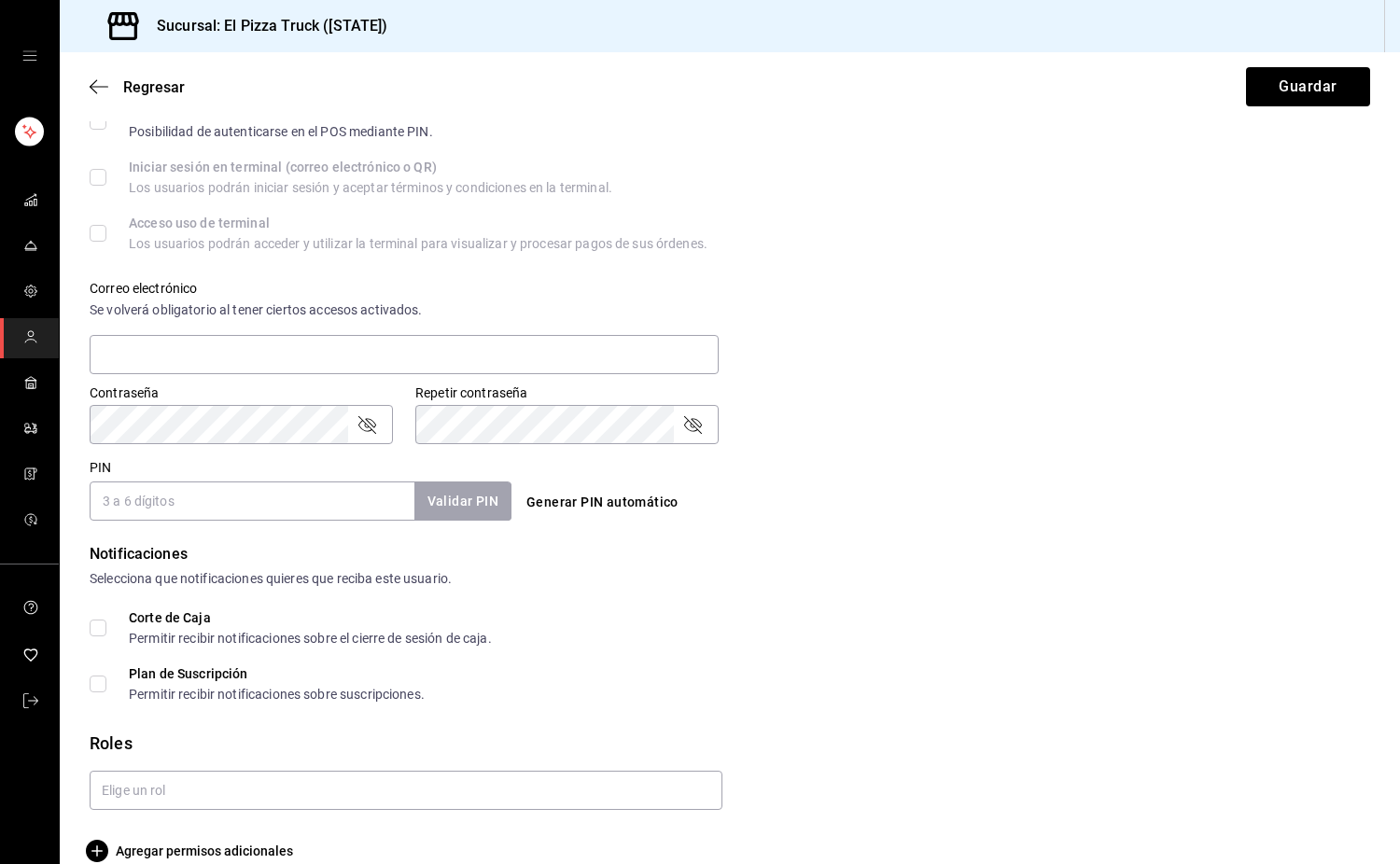 scroll, scrollTop: 592, scrollLeft: 0, axis: vertical 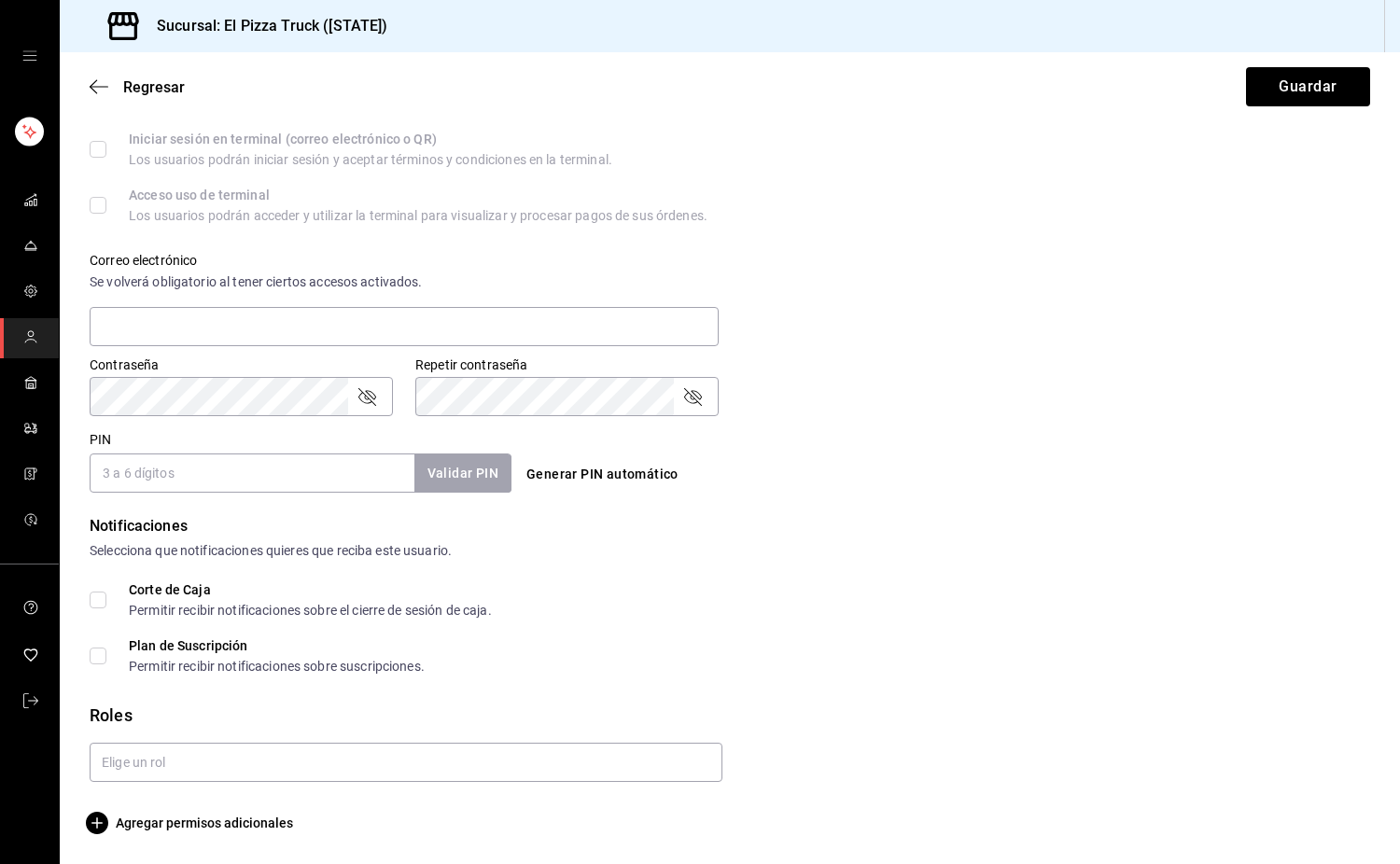 click on "PIN" at bounding box center (252, 473) 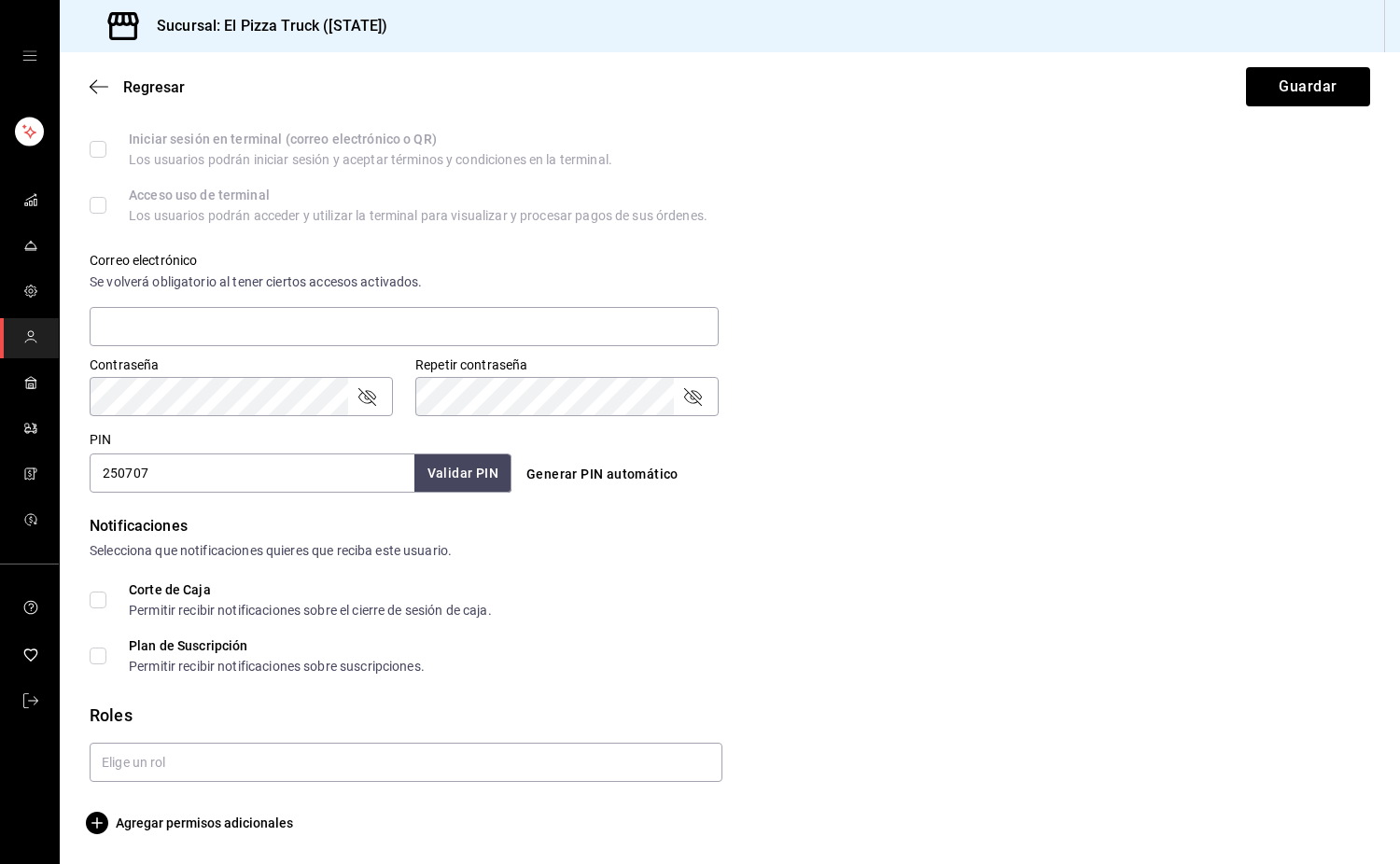 type on "250707" 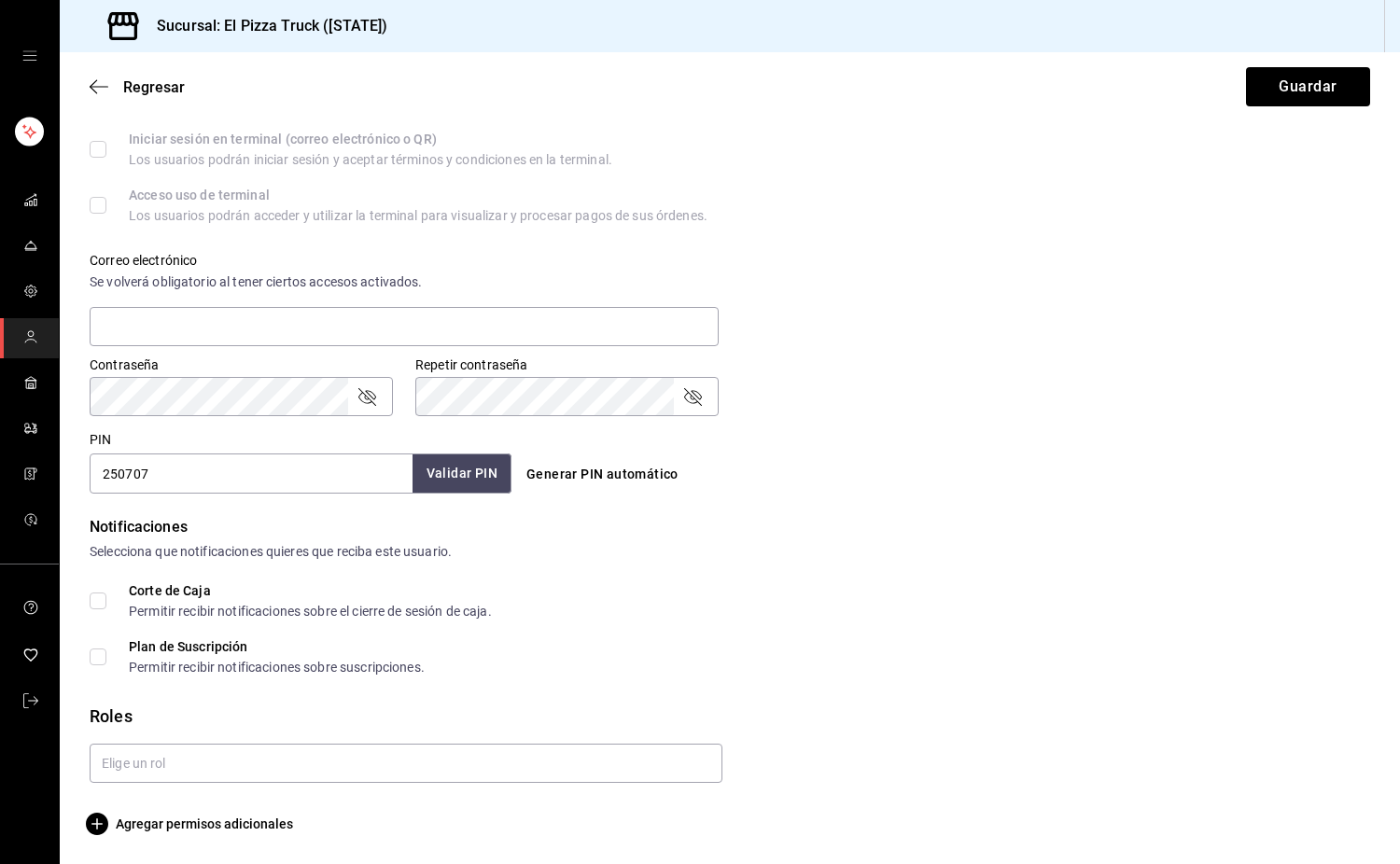 click on "Validar PIN" at bounding box center (462, 473) 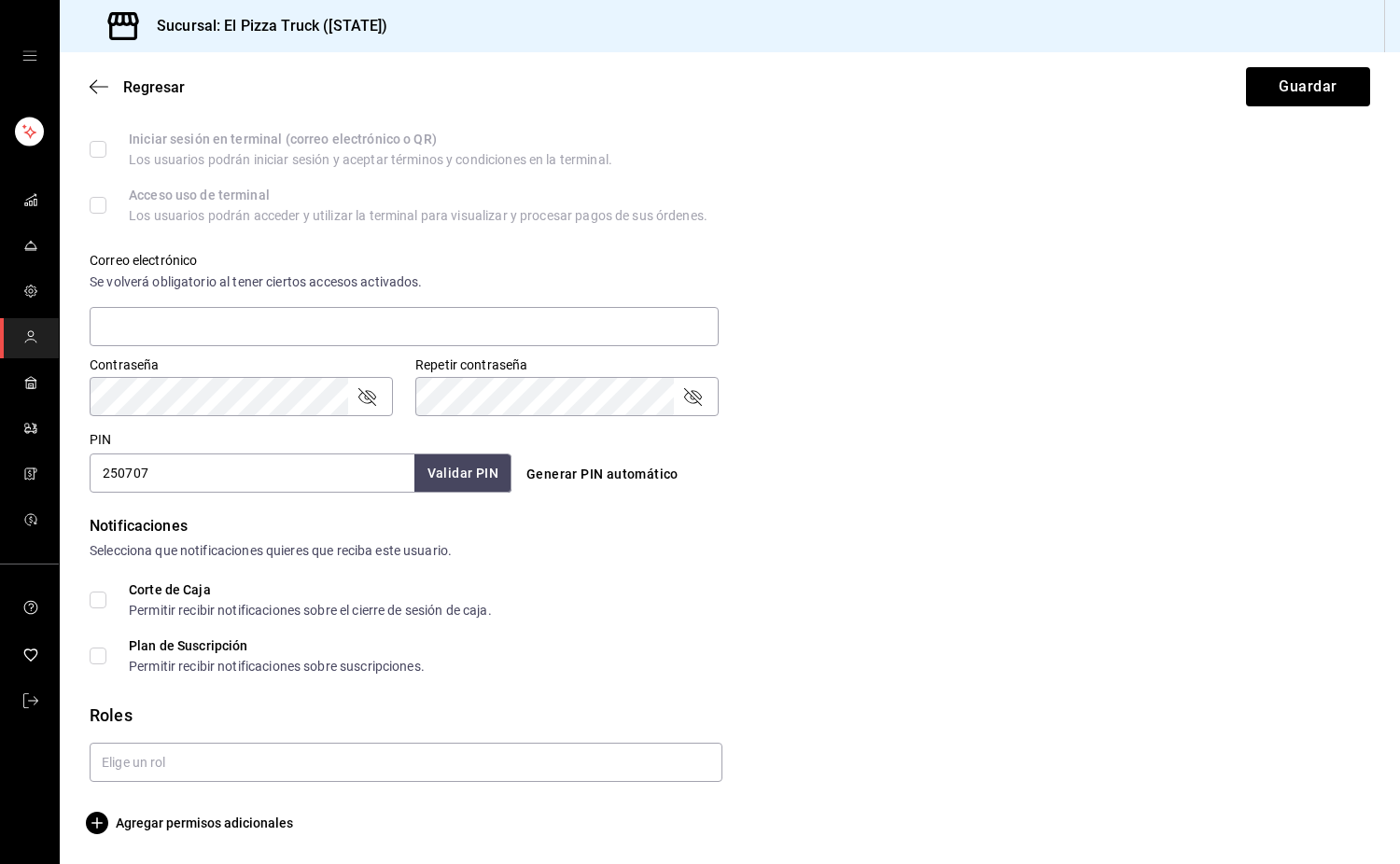 click on "Regresar Guardar" at bounding box center (730, 87) 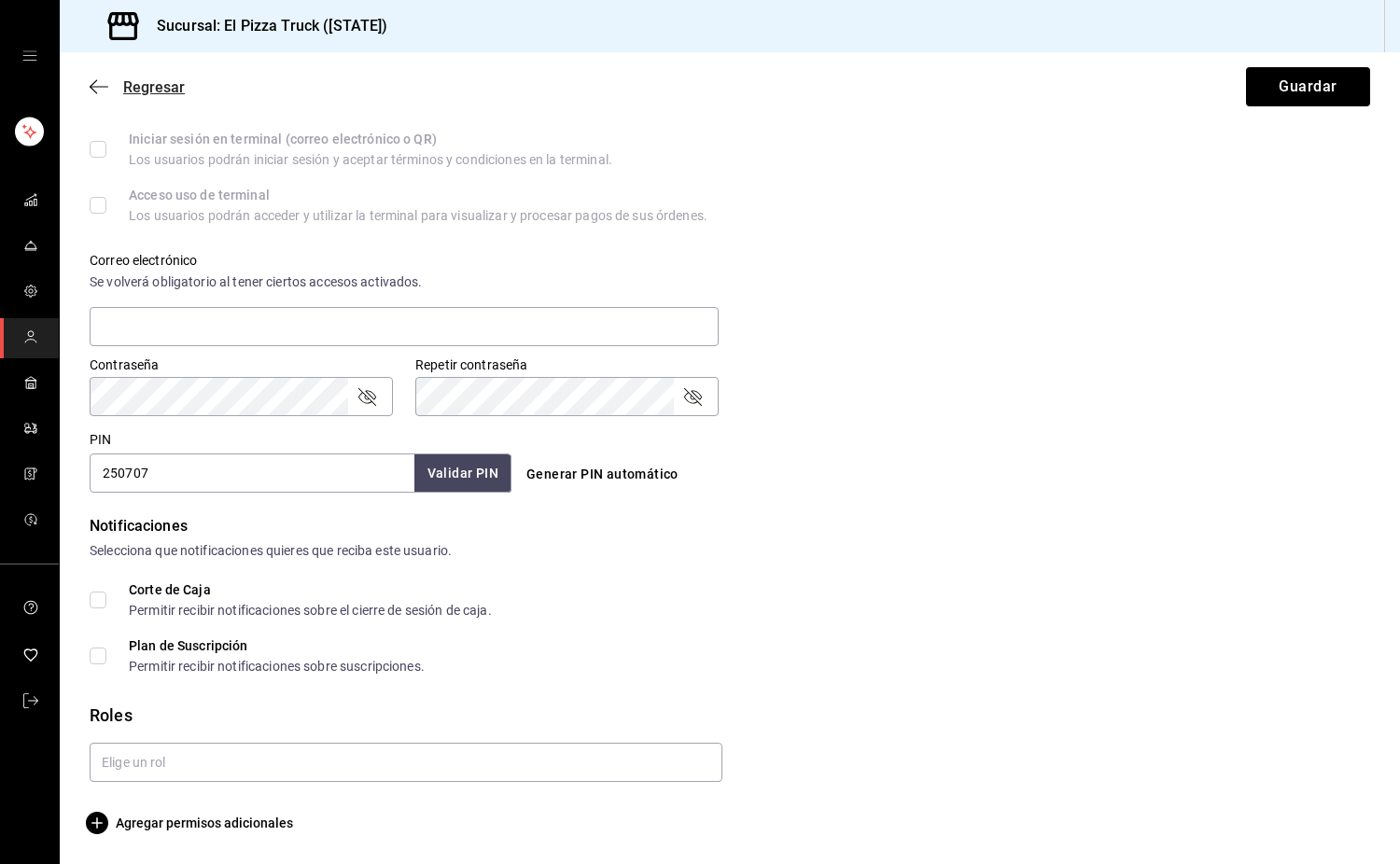 click on "Regresar" at bounding box center (137, 87) 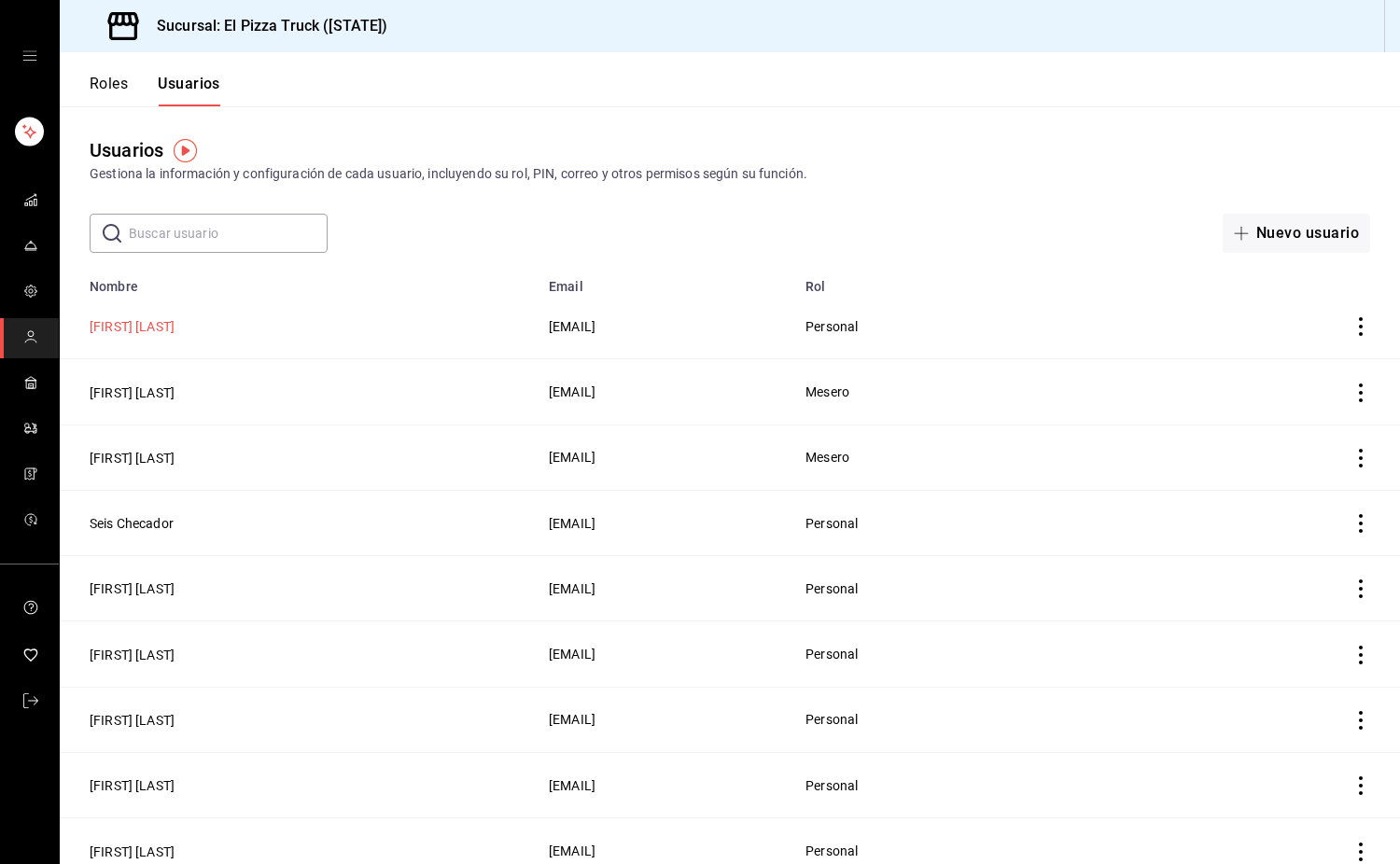 click on "[FIRST] [LAST]" at bounding box center [132, 327] 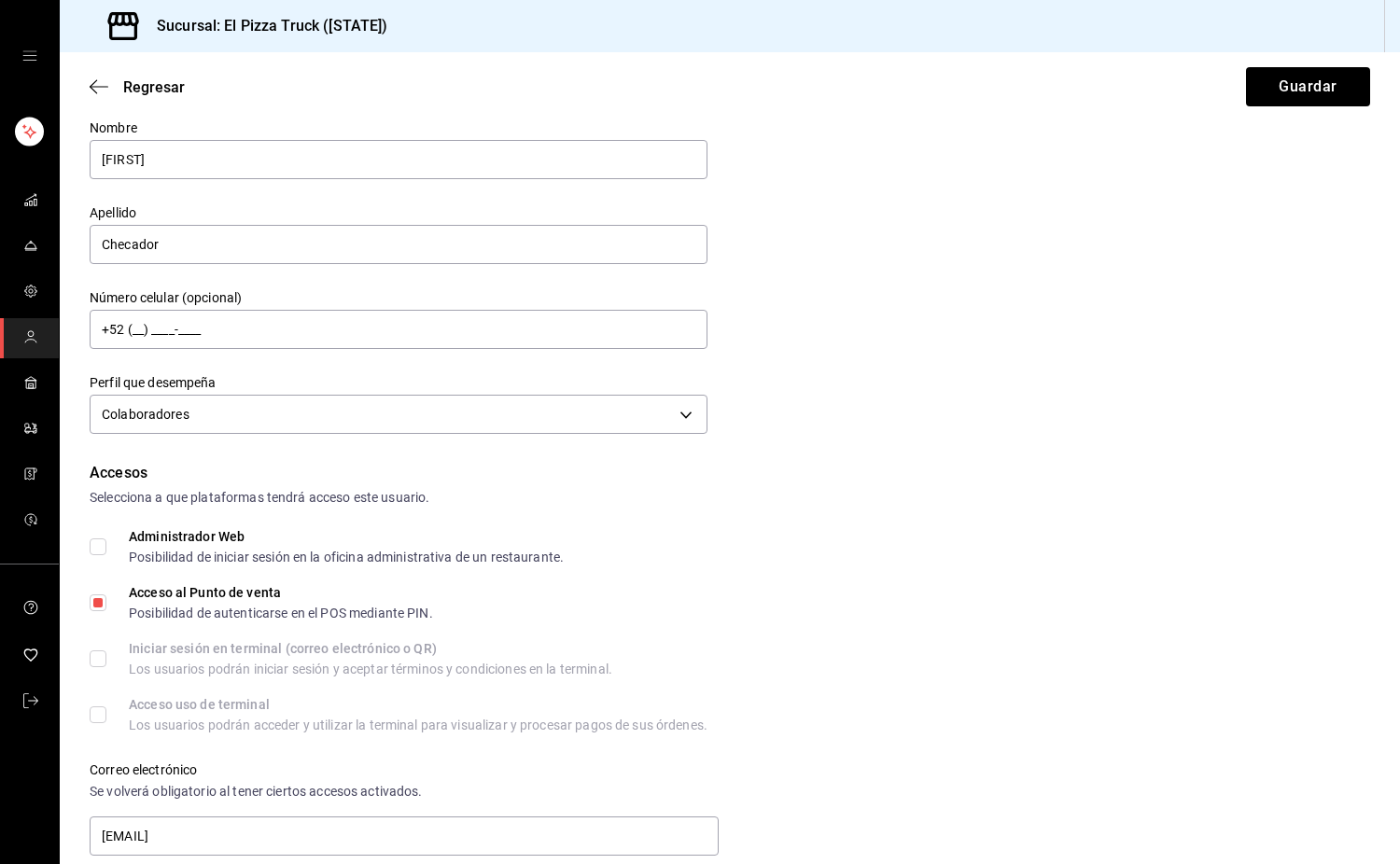 scroll, scrollTop: 0, scrollLeft: 0, axis: both 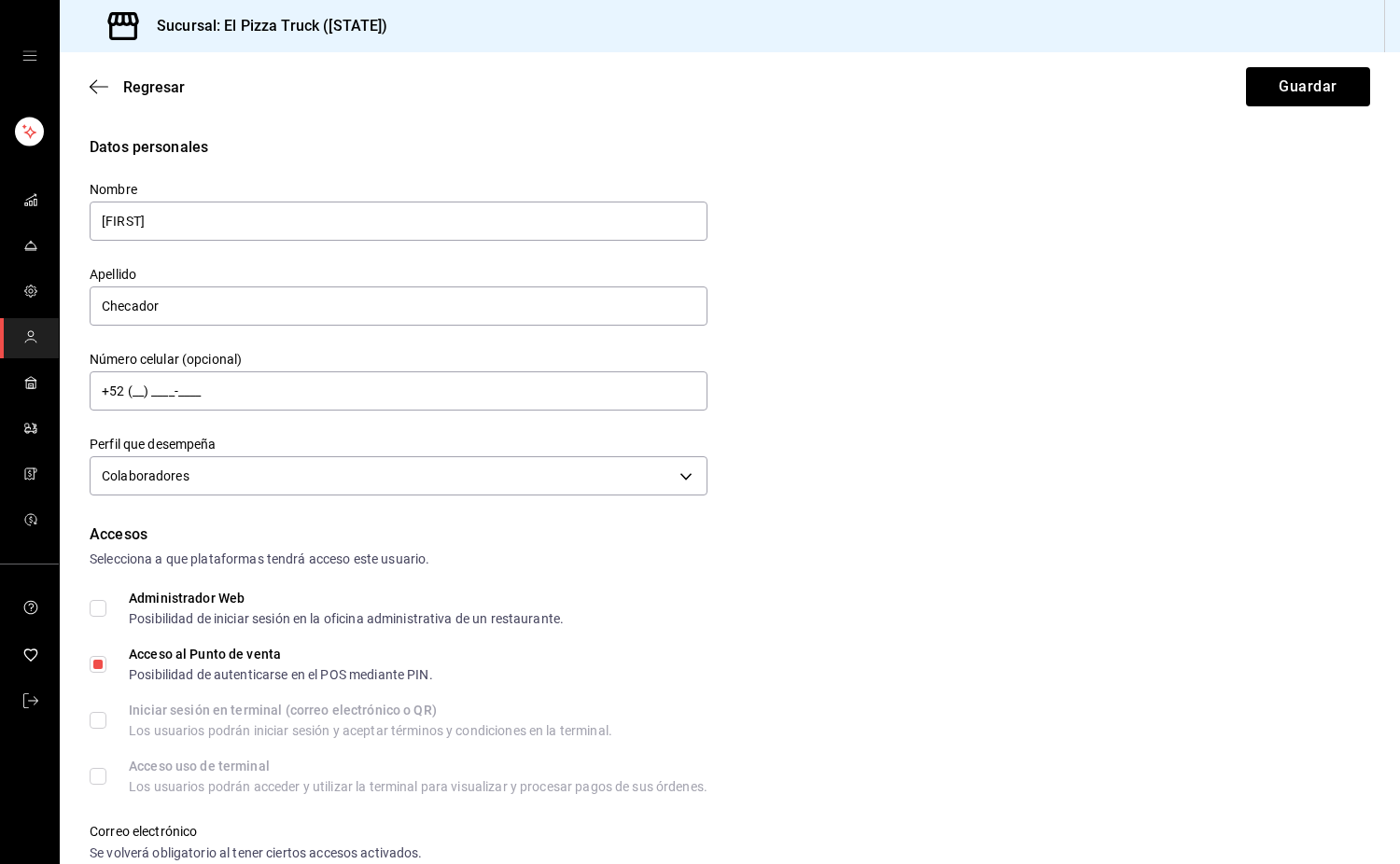 drag, startPoint x: 175, startPoint y: 217, endPoint x: 0, endPoint y: 232, distance: 175.64168 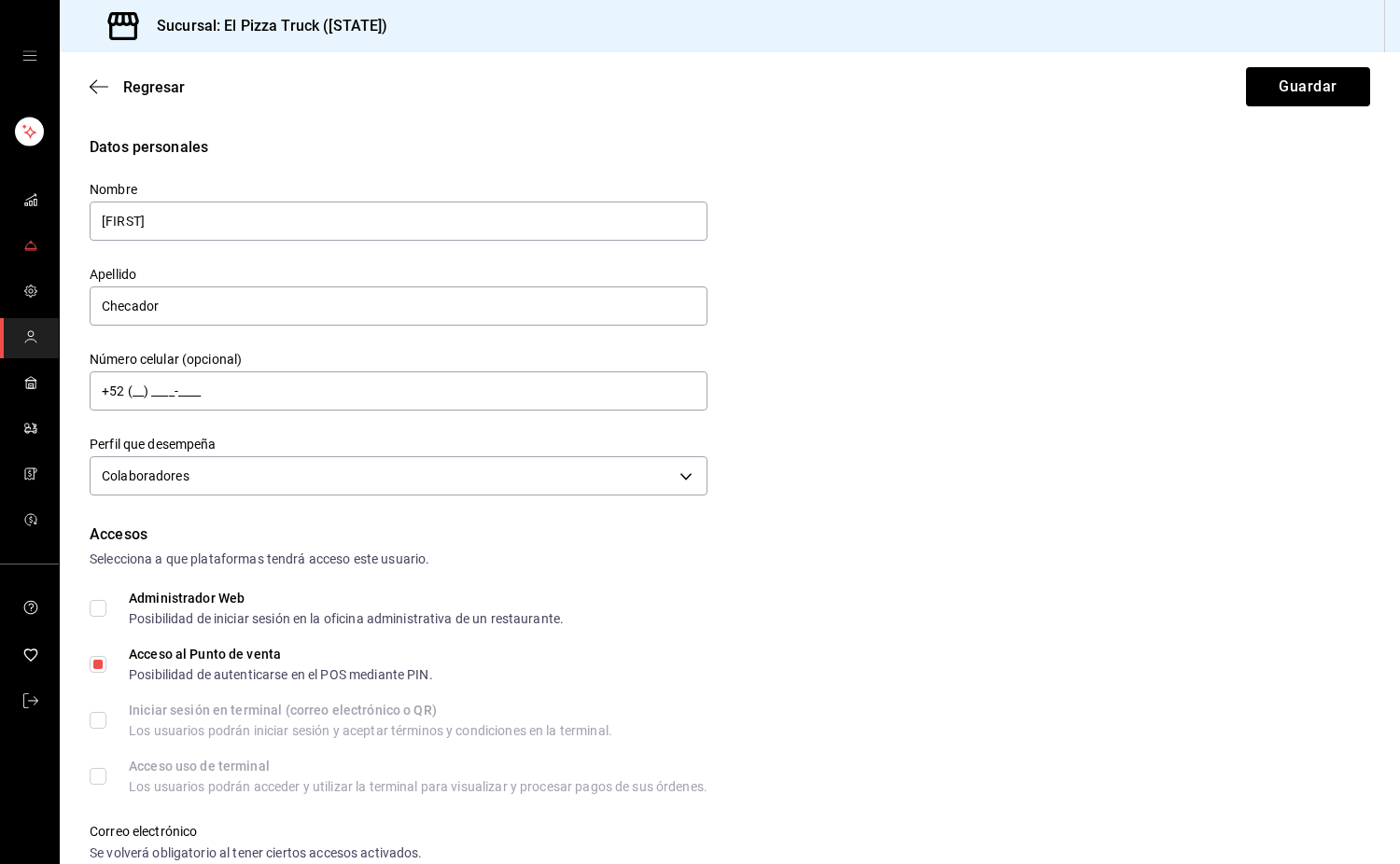 type on "[FIRST]" 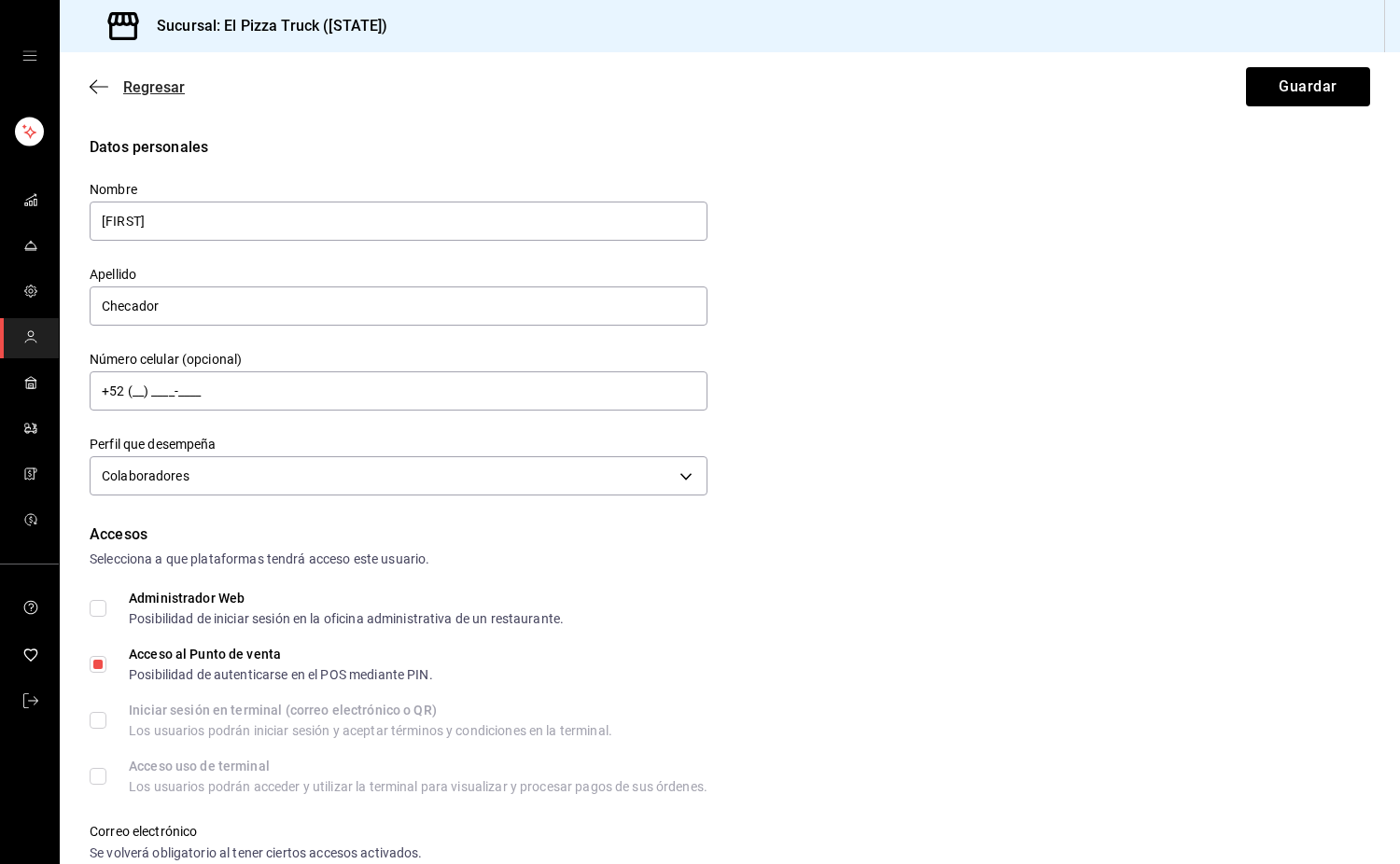 click 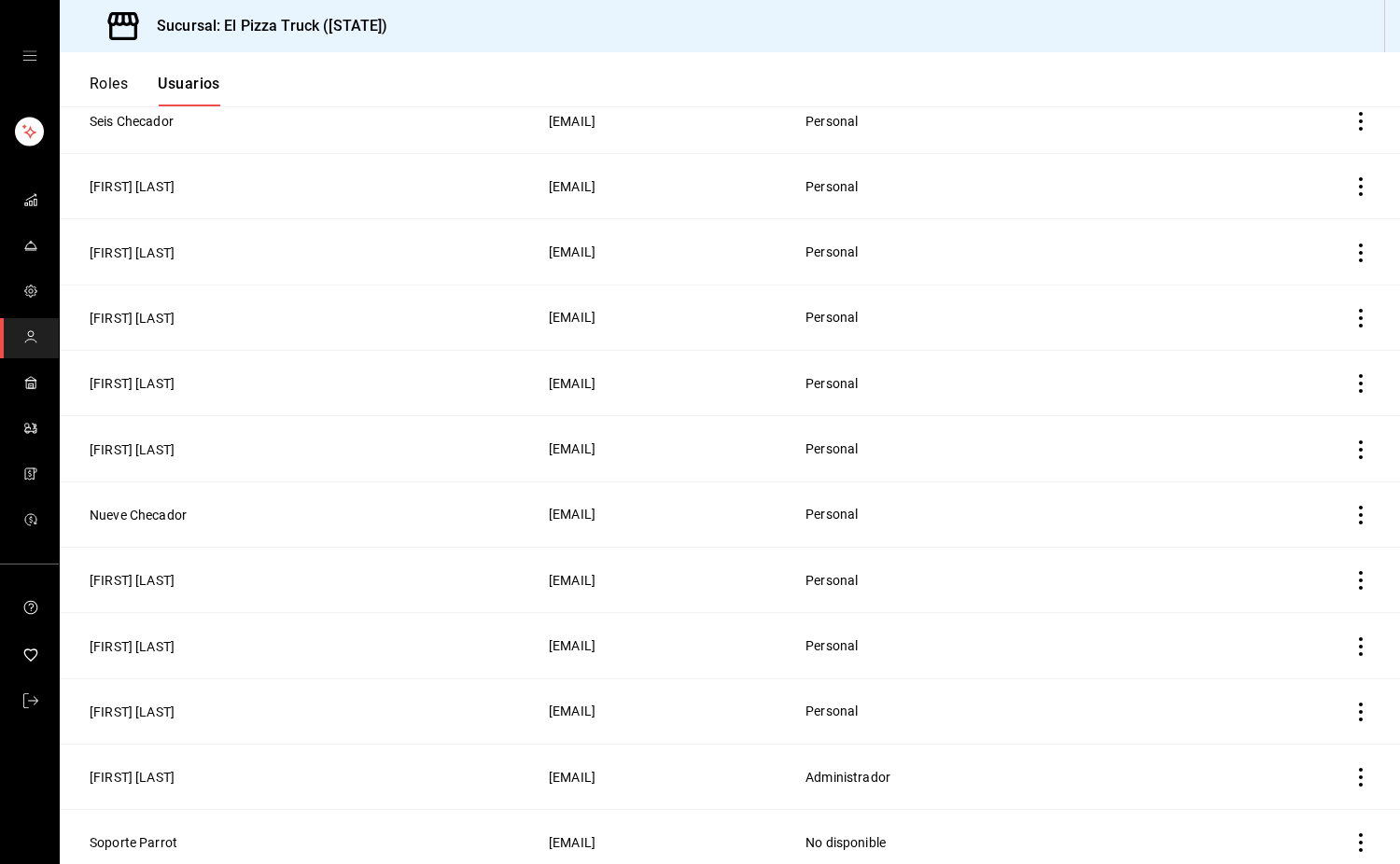 scroll, scrollTop: 413, scrollLeft: 0, axis: vertical 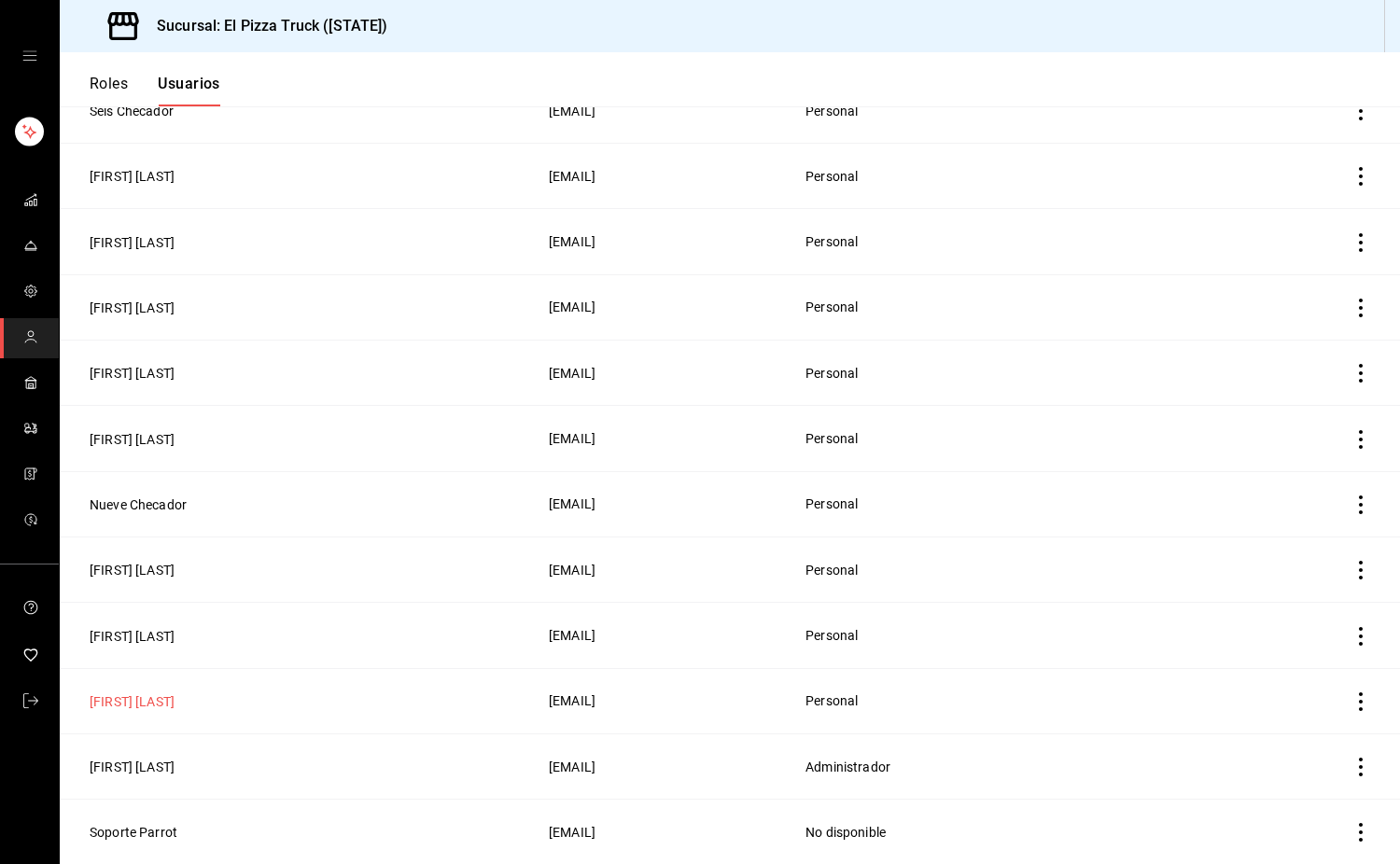 click on "[FIRST] [LAST]" at bounding box center (132, 702) 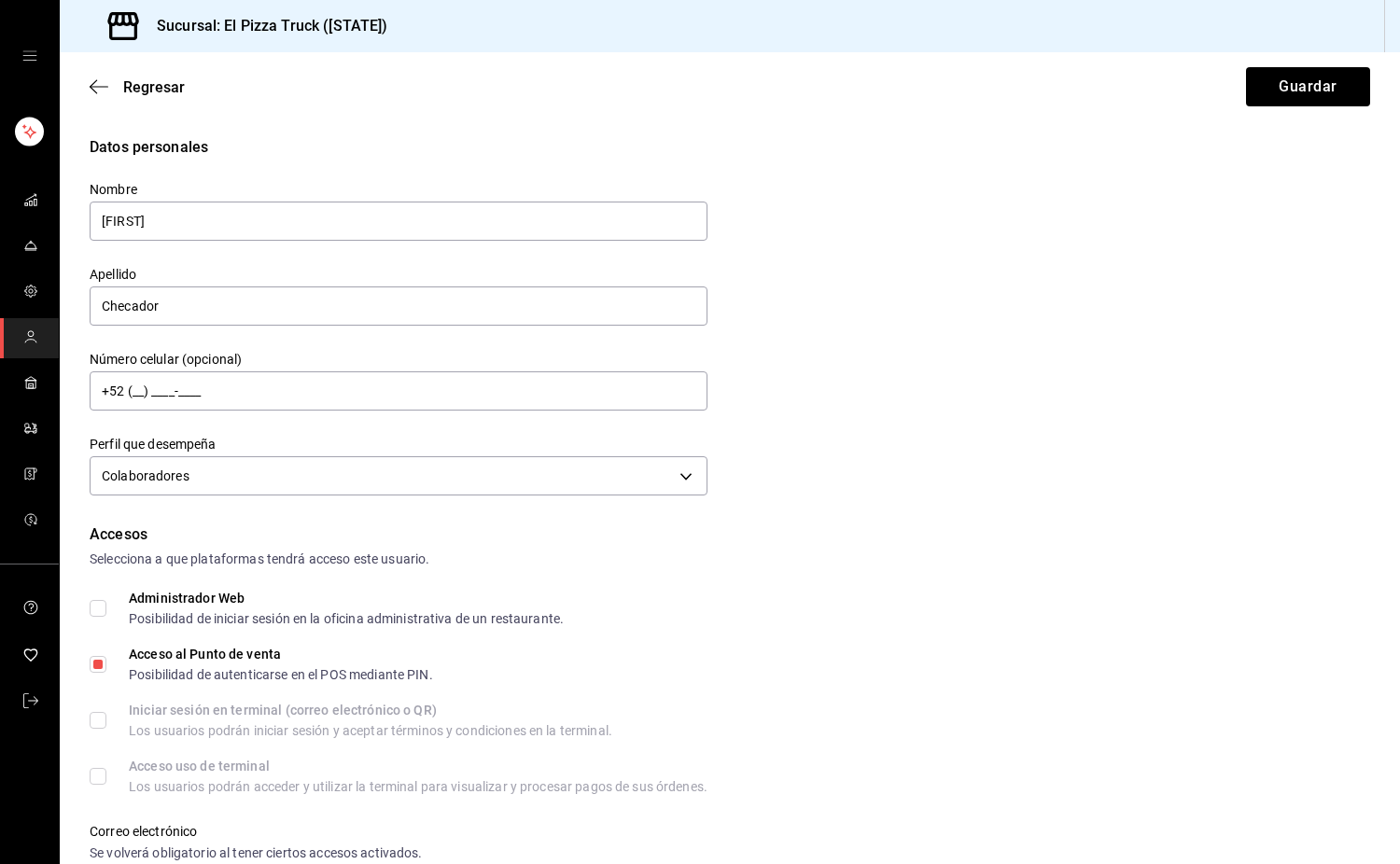 type on "O" 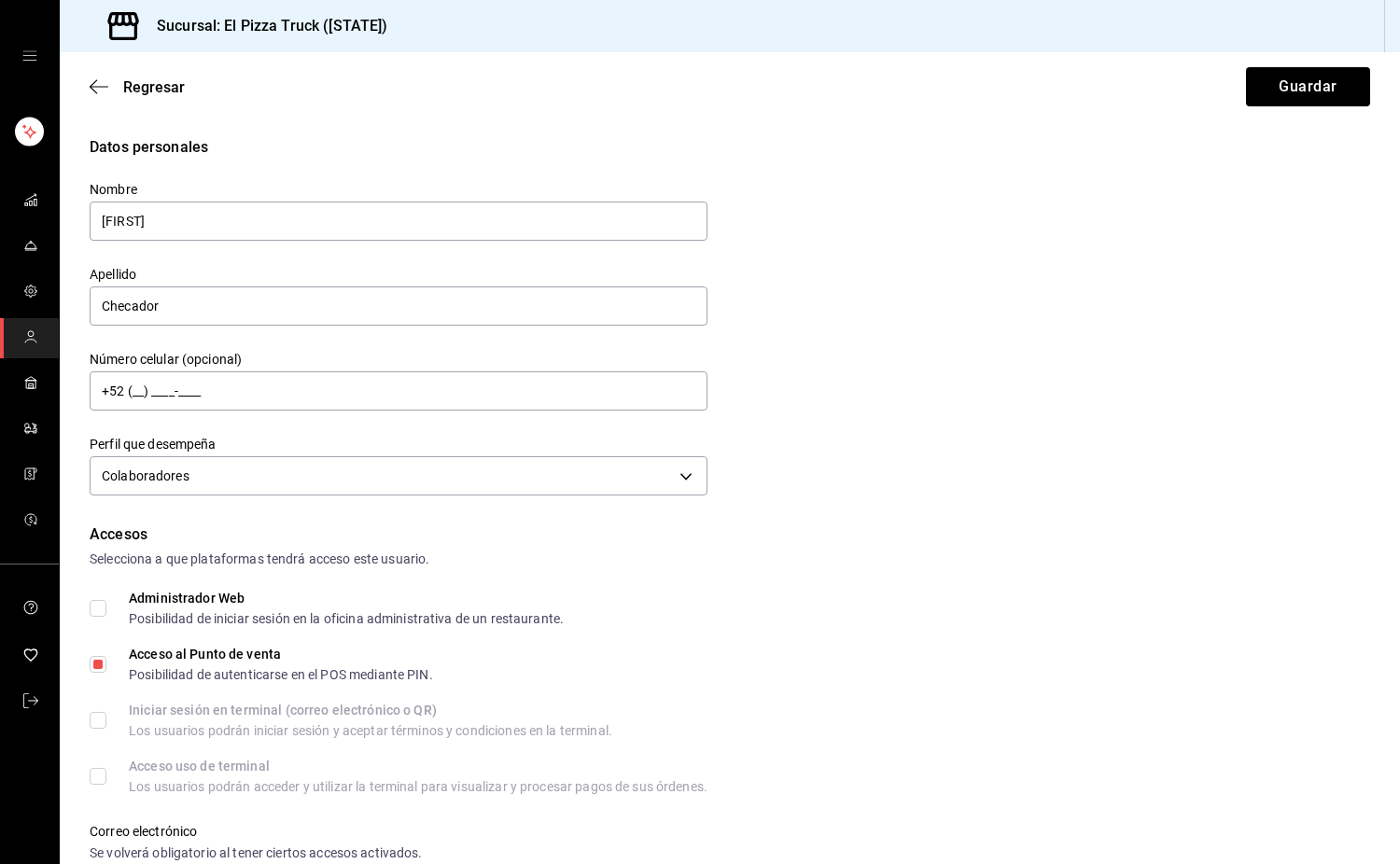 type on "r" 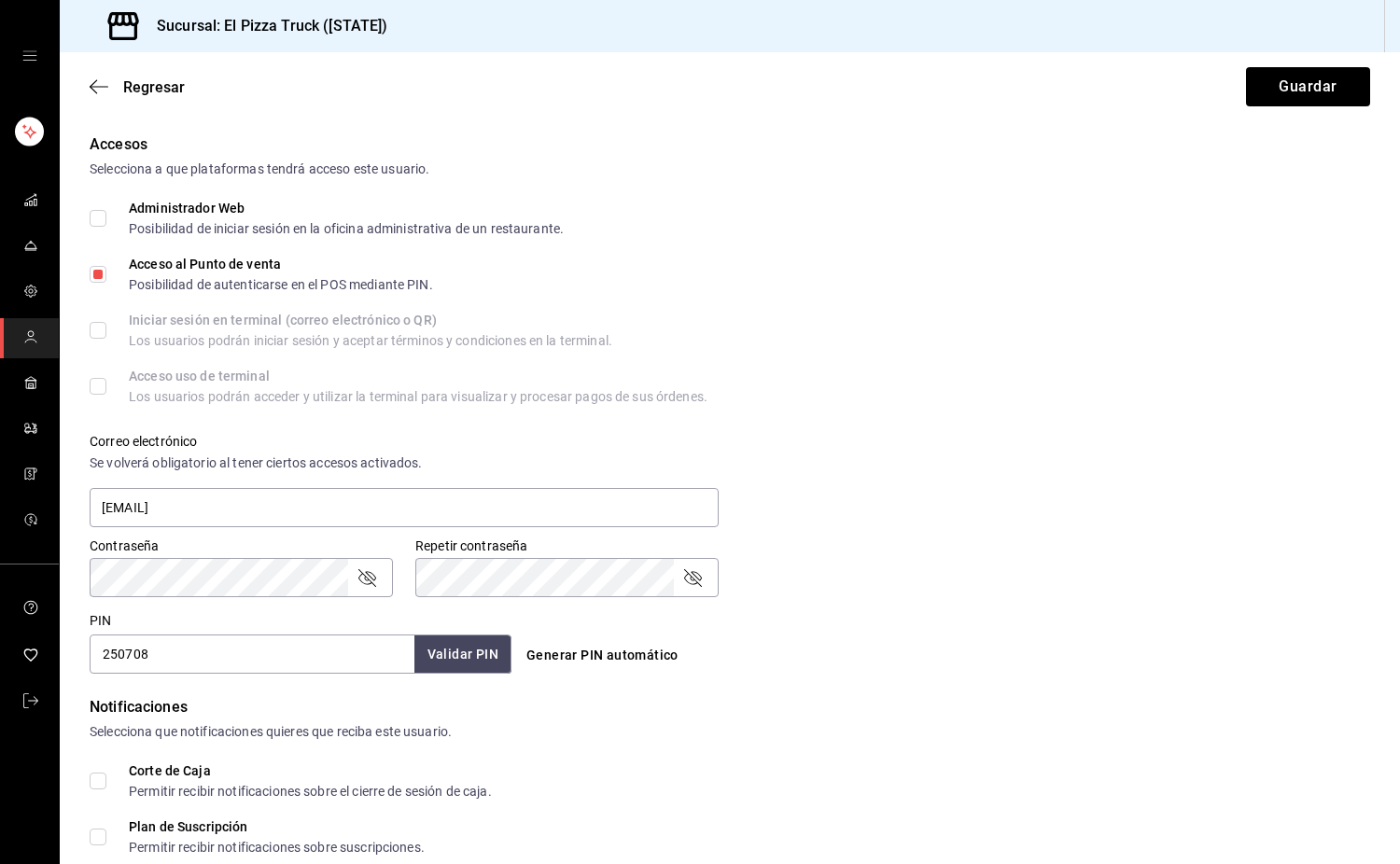 scroll, scrollTop: 391, scrollLeft: 0, axis: vertical 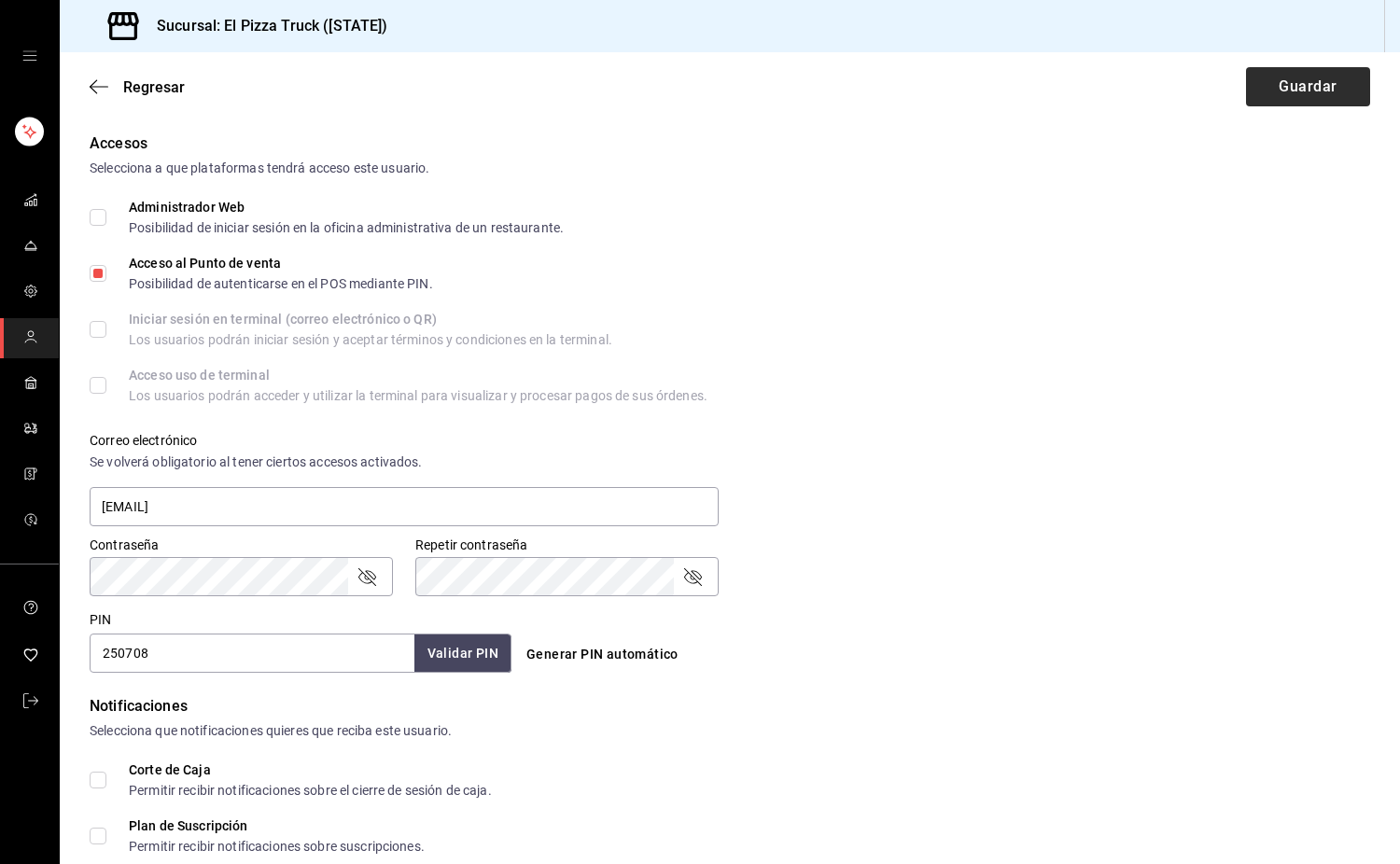 type on "Roberto" 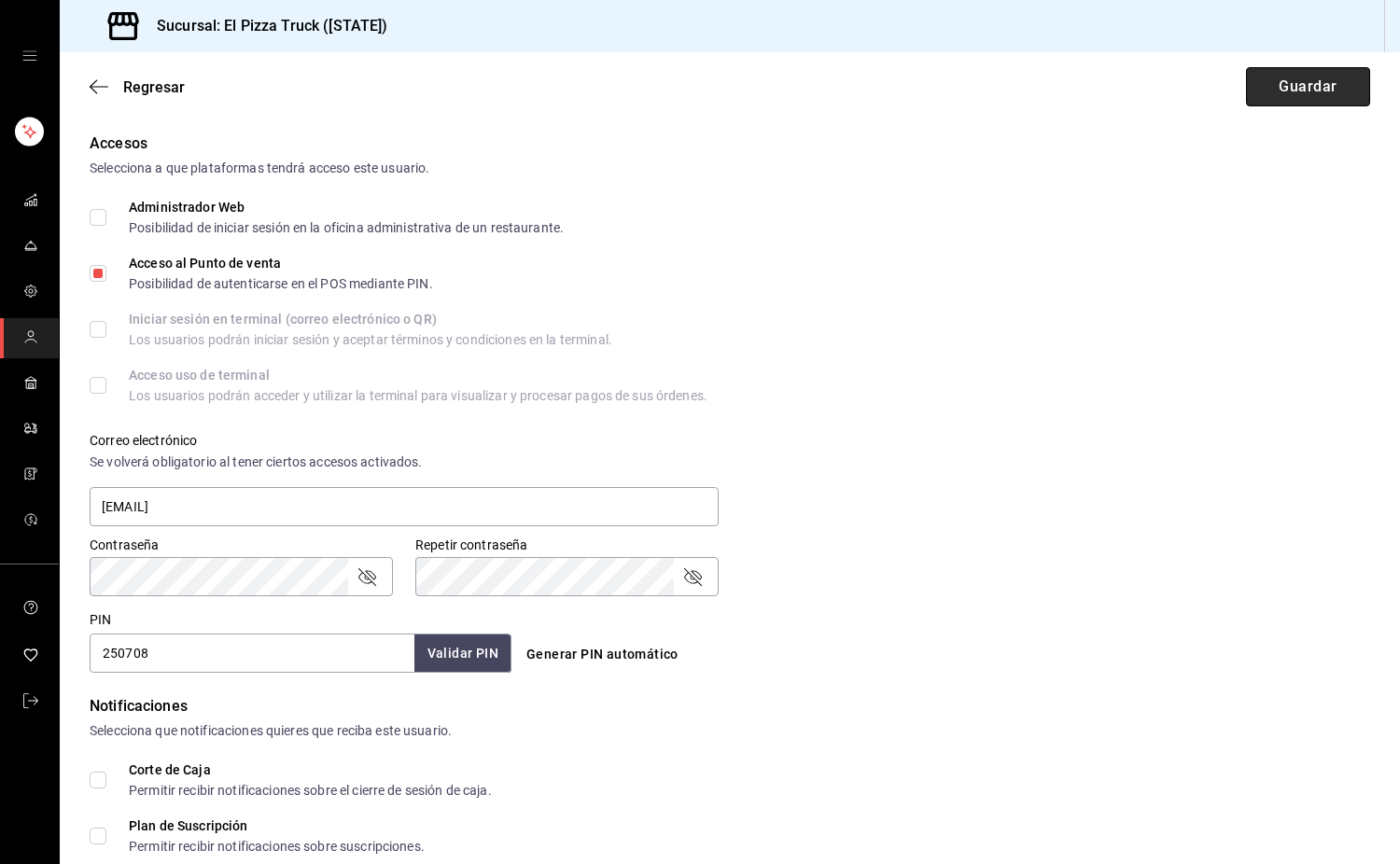 click on "Guardar" at bounding box center [1308, 87] 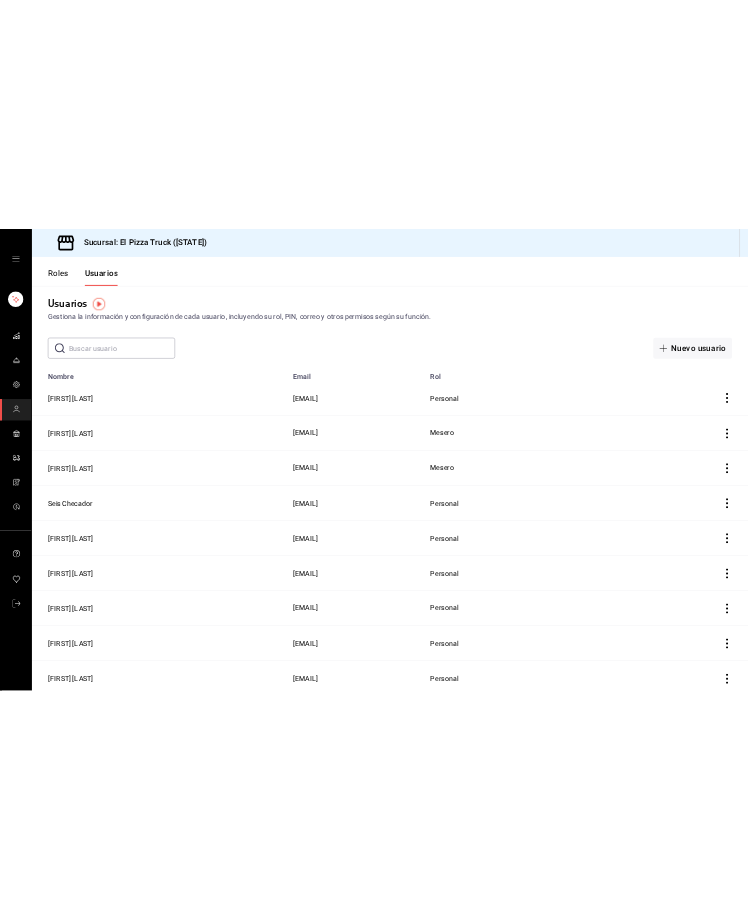 scroll, scrollTop: 0, scrollLeft: 0, axis: both 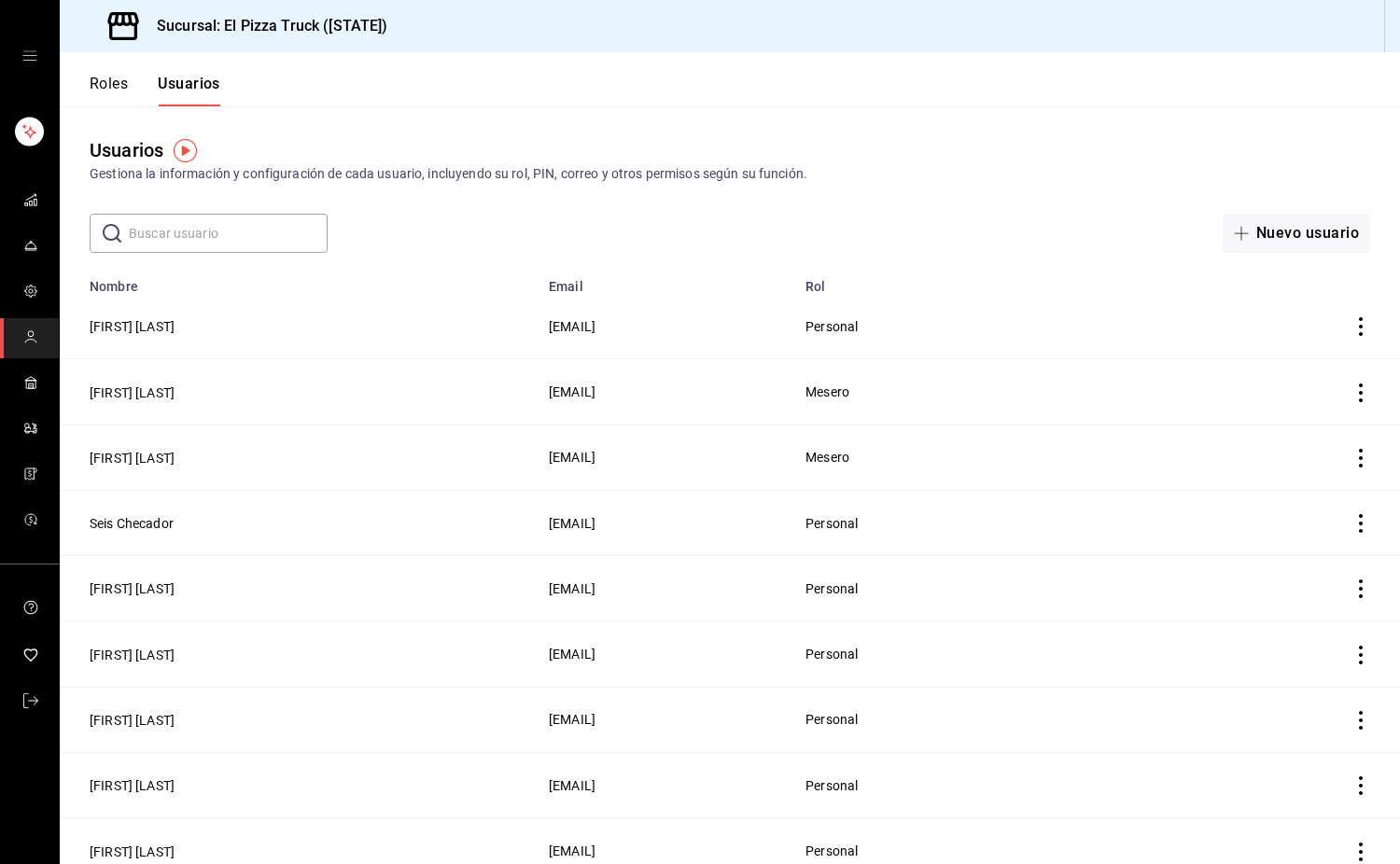 click on "Roles" at bounding box center (108, 91) 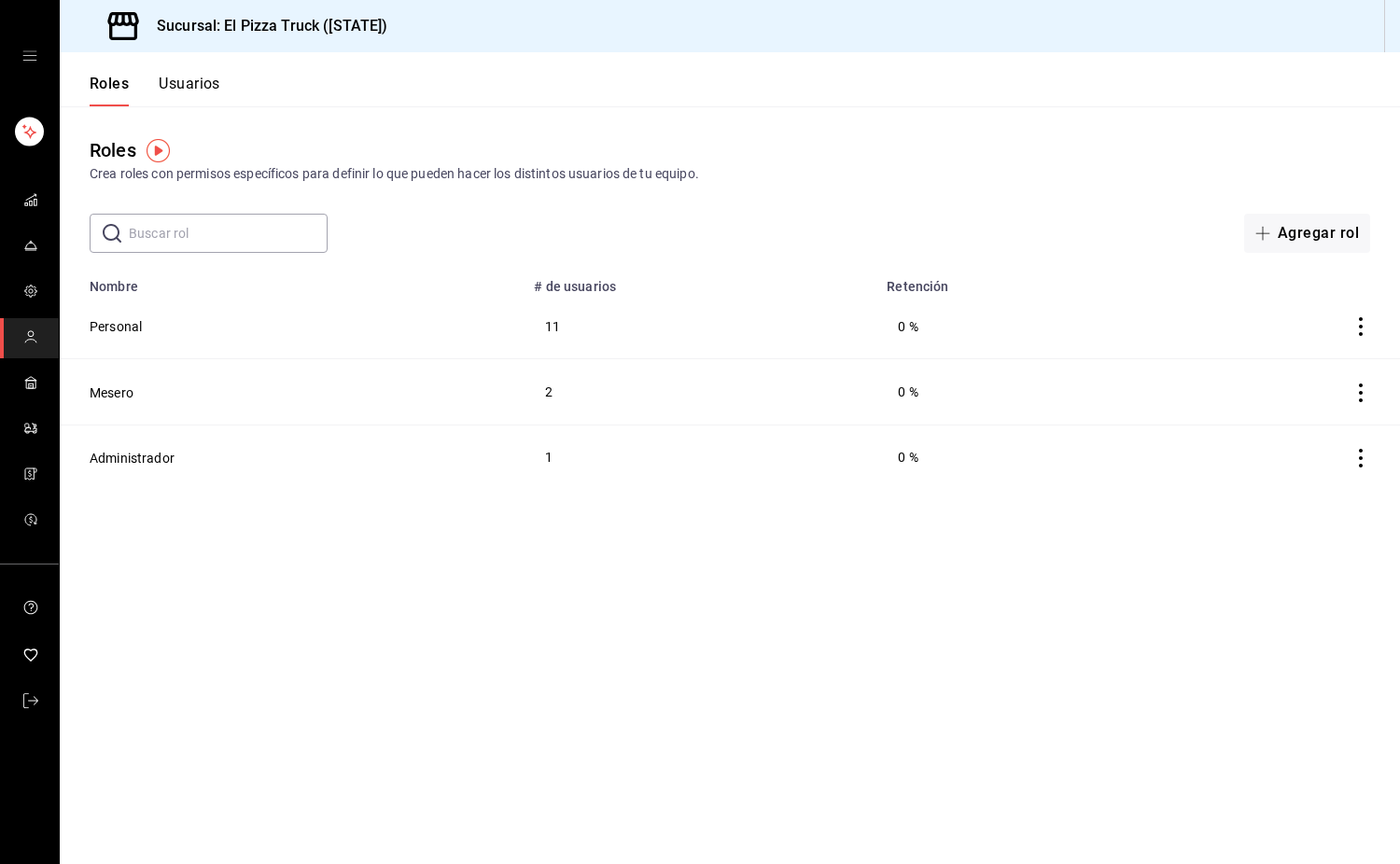 click on "Usuarios" at bounding box center (189, 91) 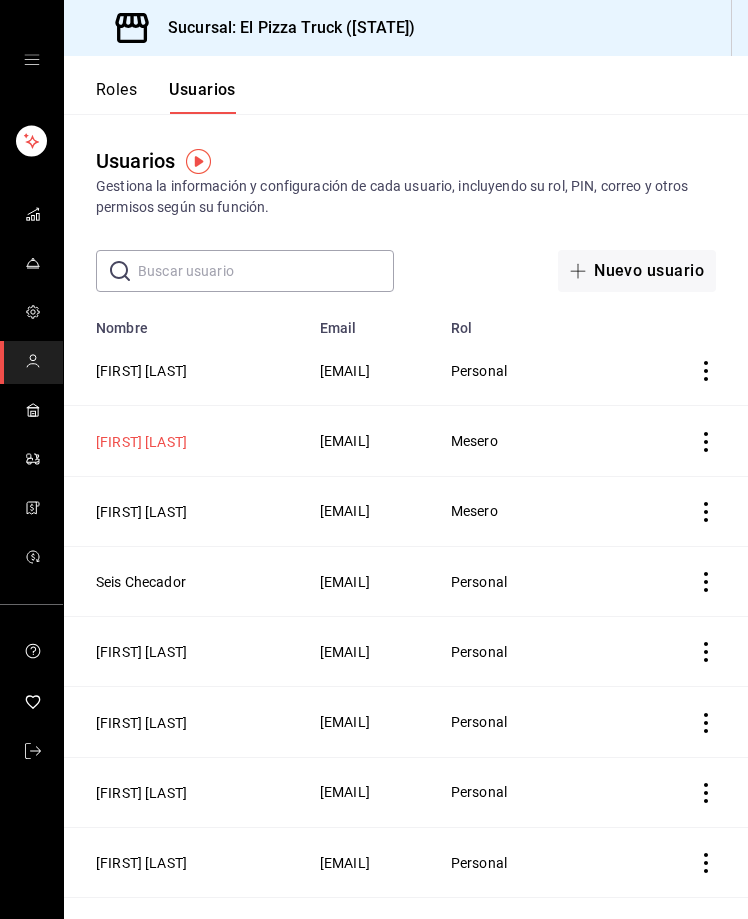 click on "[FIRST] [LAST]" at bounding box center (141, 442) 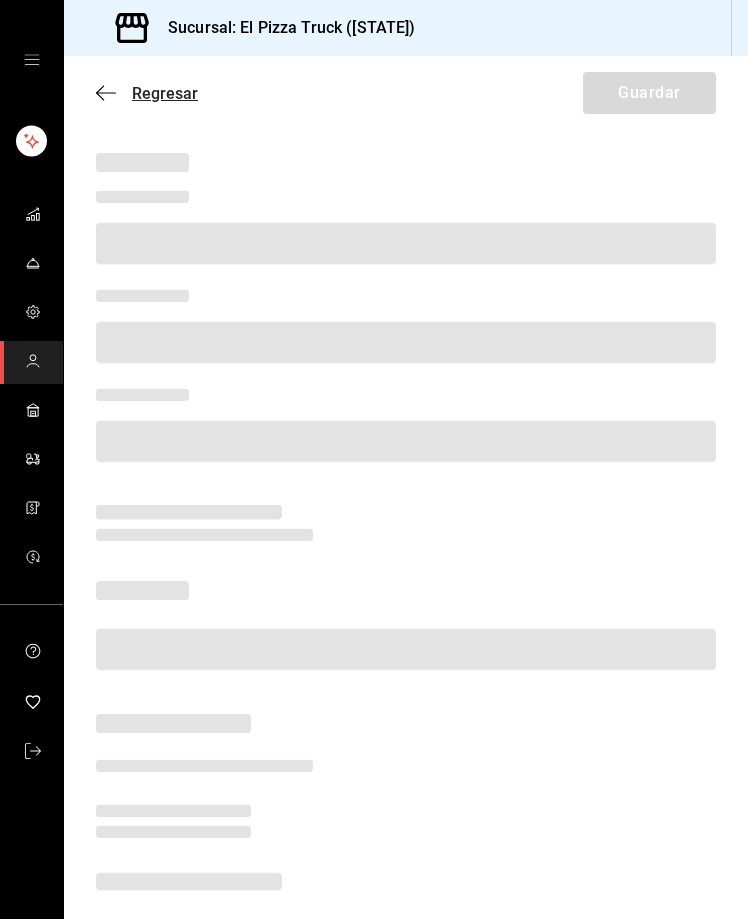 click 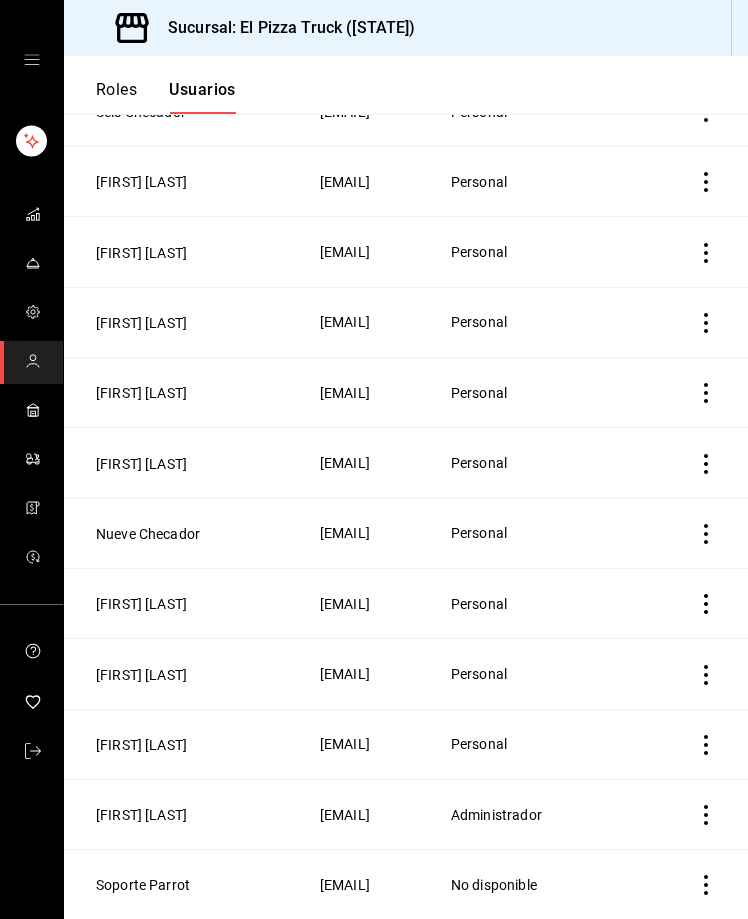 scroll, scrollTop: 715, scrollLeft: 0, axis: vertical 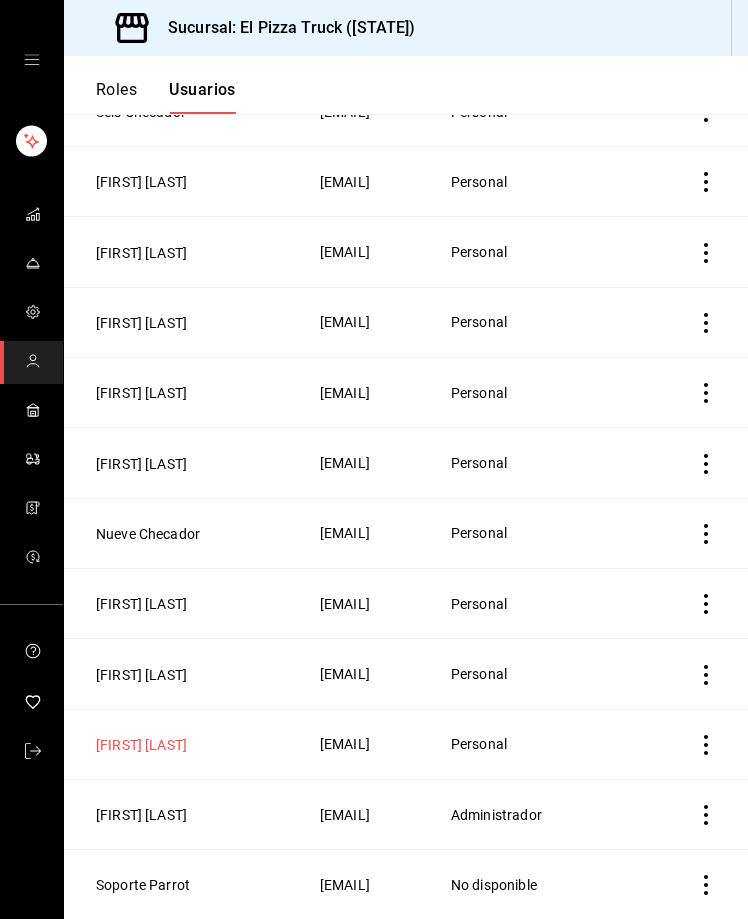click on "[FIRST] [LAST]" at bounding box center (141, 745) 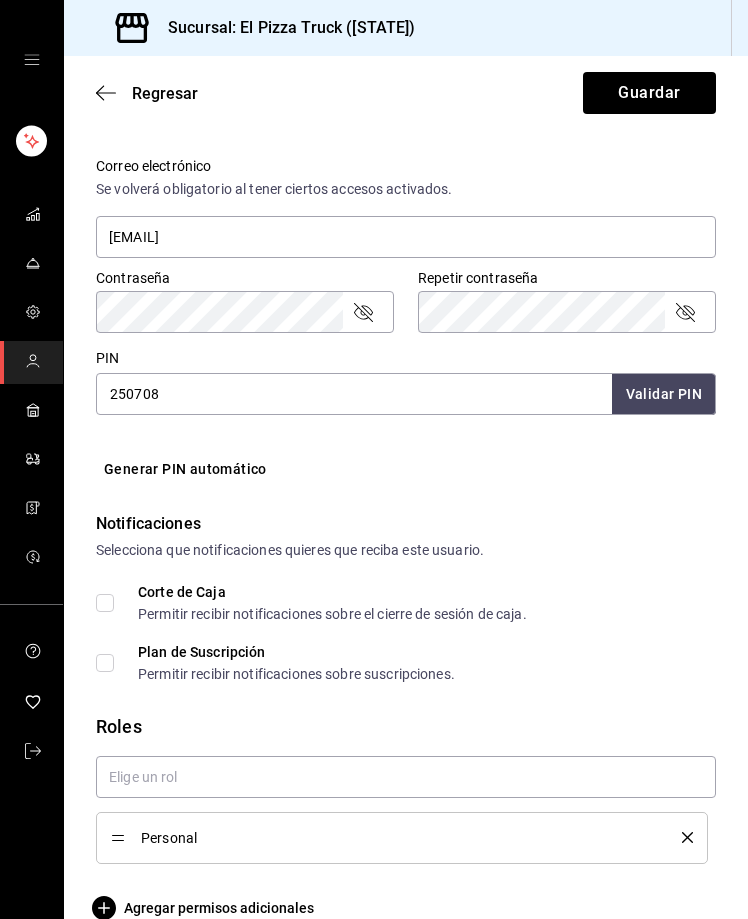 scroll, scrollTop: 771, scrollLeft: 0, axis: vertical 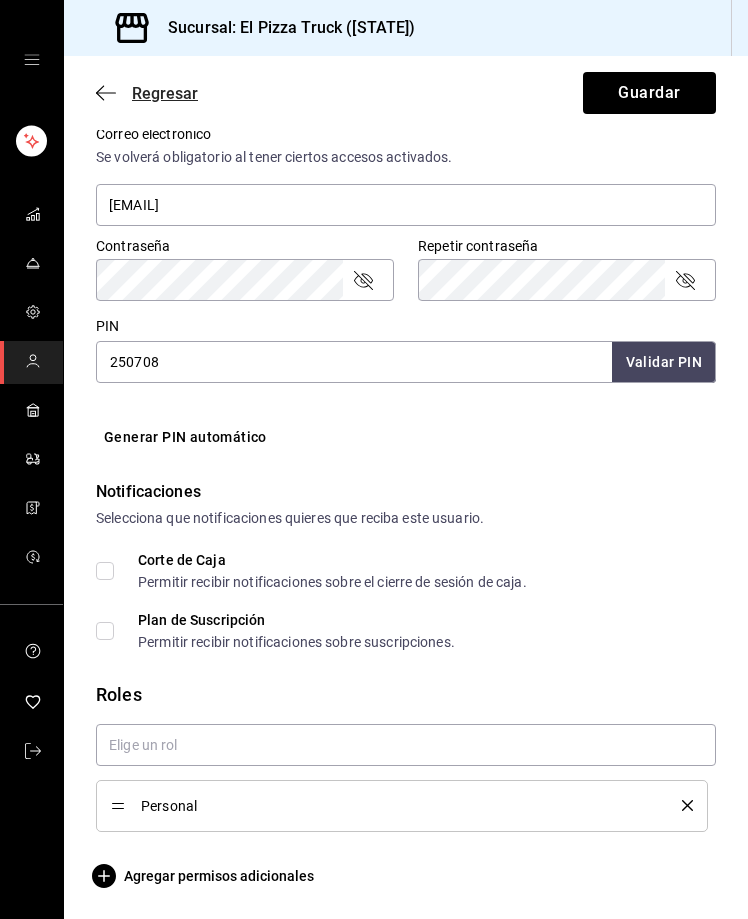 click 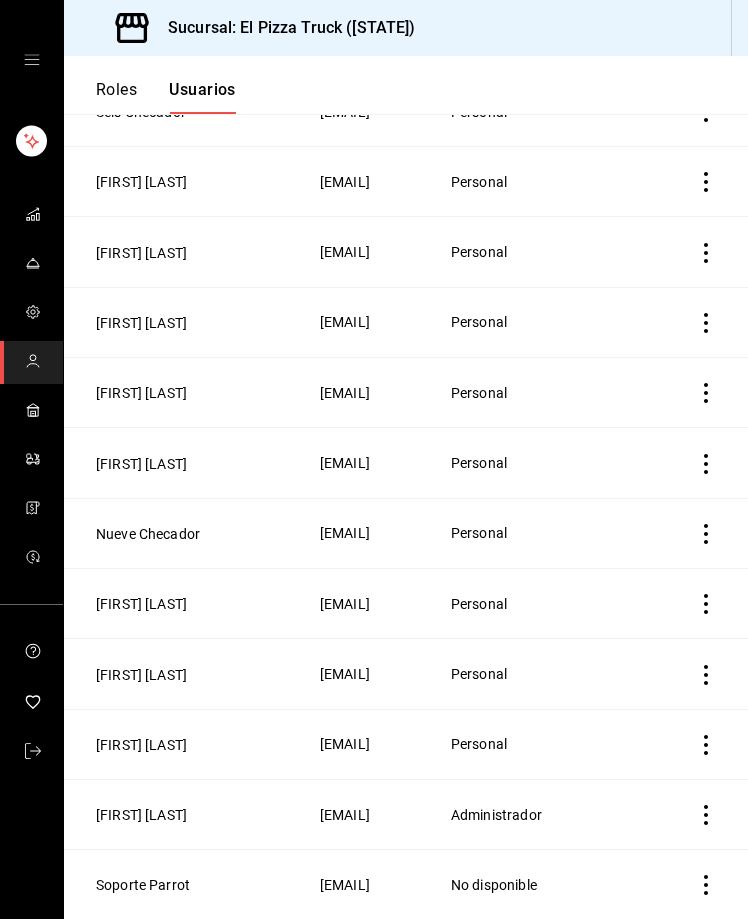 scroll, scrollTop: 600, scrollLeft: 0, axis: vertical 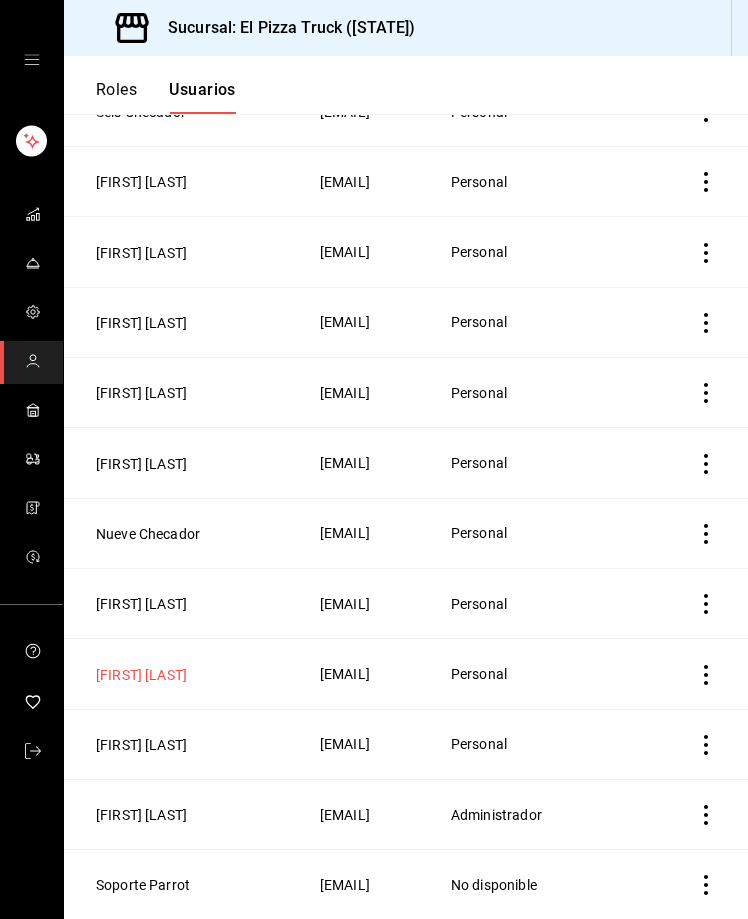 click on "[FIRST] [LAST]" at bounding box center (141, 675) 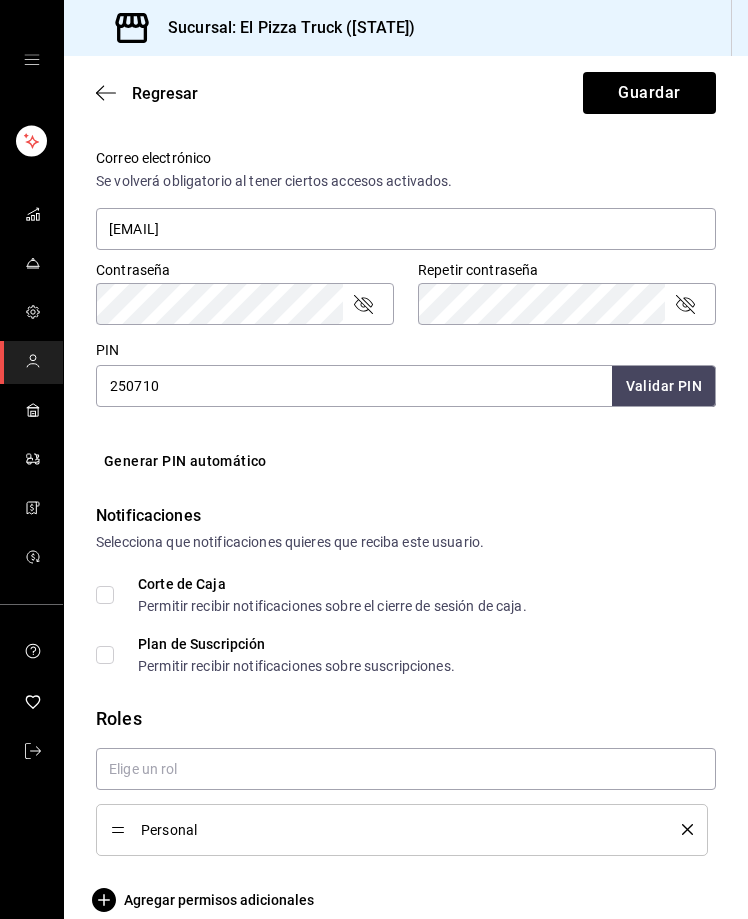 scroll, scrollTop: 771, scrollLeft: 0, axis: vertical 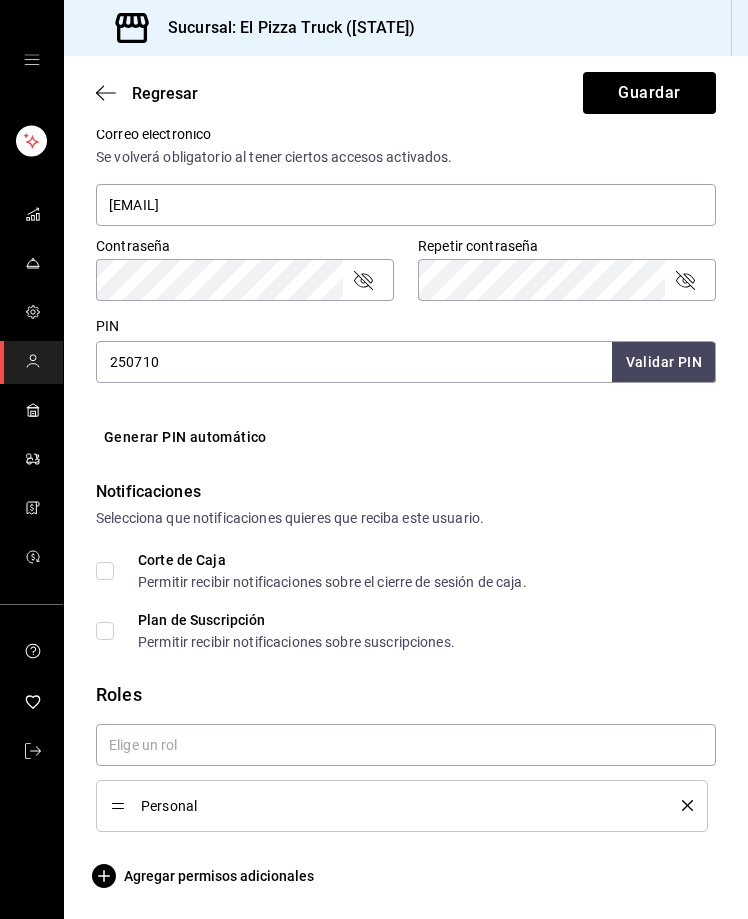 drag, startPoint x: 111, startPoint y: 91, endPoint x: 27, endPoint y: 835, distance: 748.7269 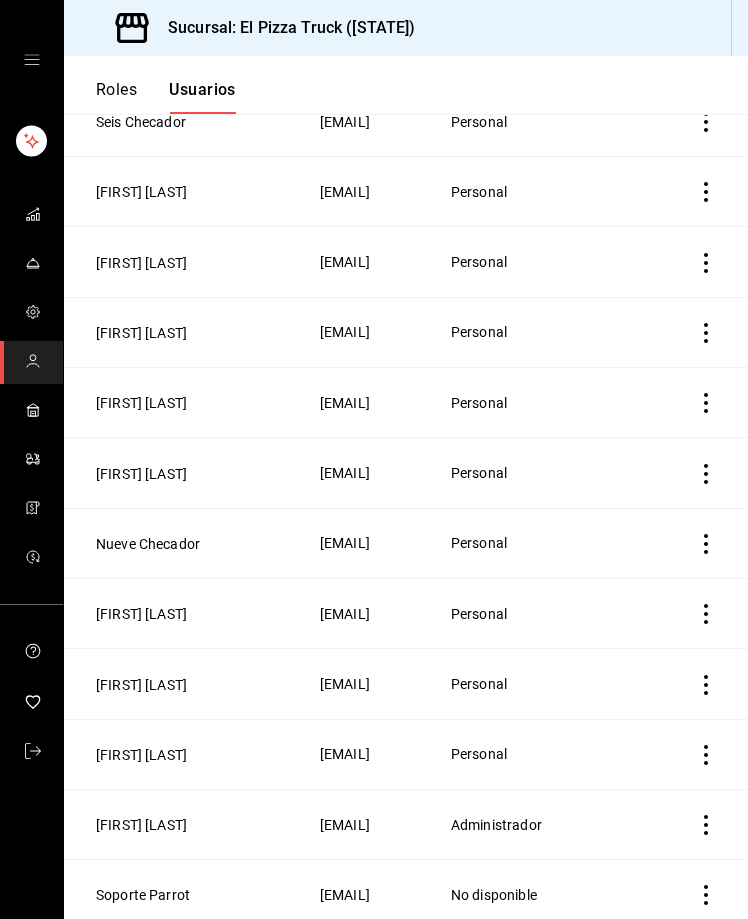 scroll, scrollTop: 500, scrollLeft: 0, axis: vertical 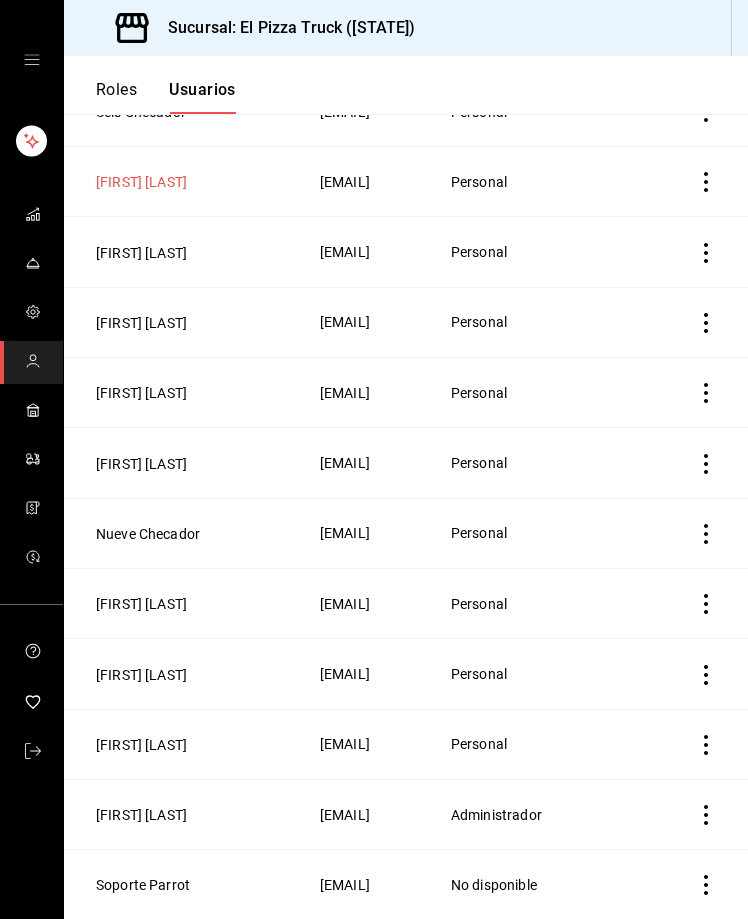 click on "[FIRST] [LAST]" at bounding box center (141, 182) 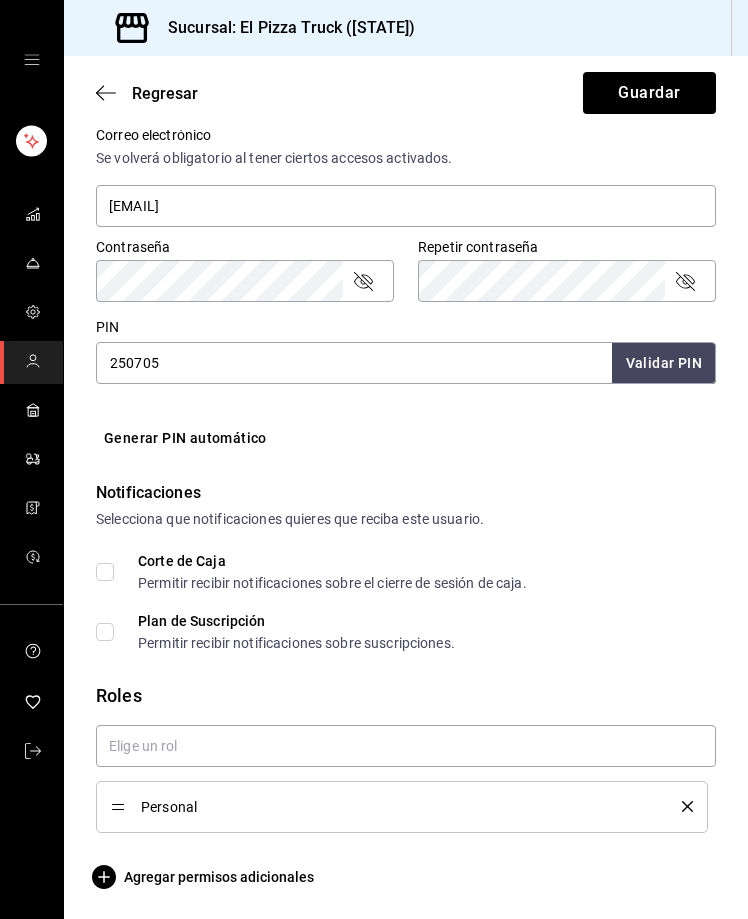 scroll, scrollTop: 771, scrollLeft: 0, axis: vertical 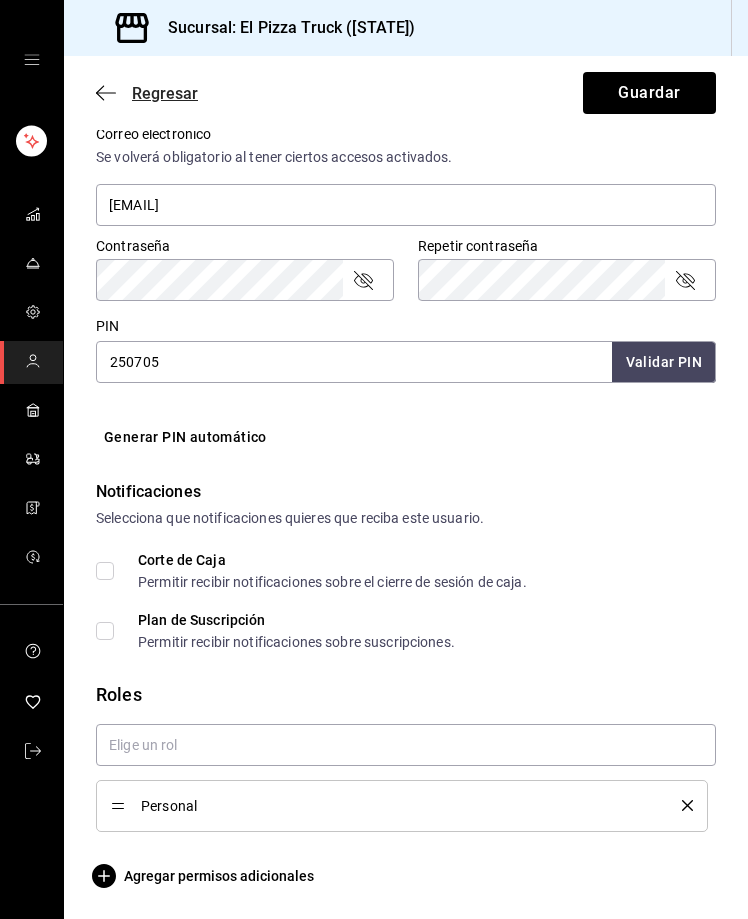 click 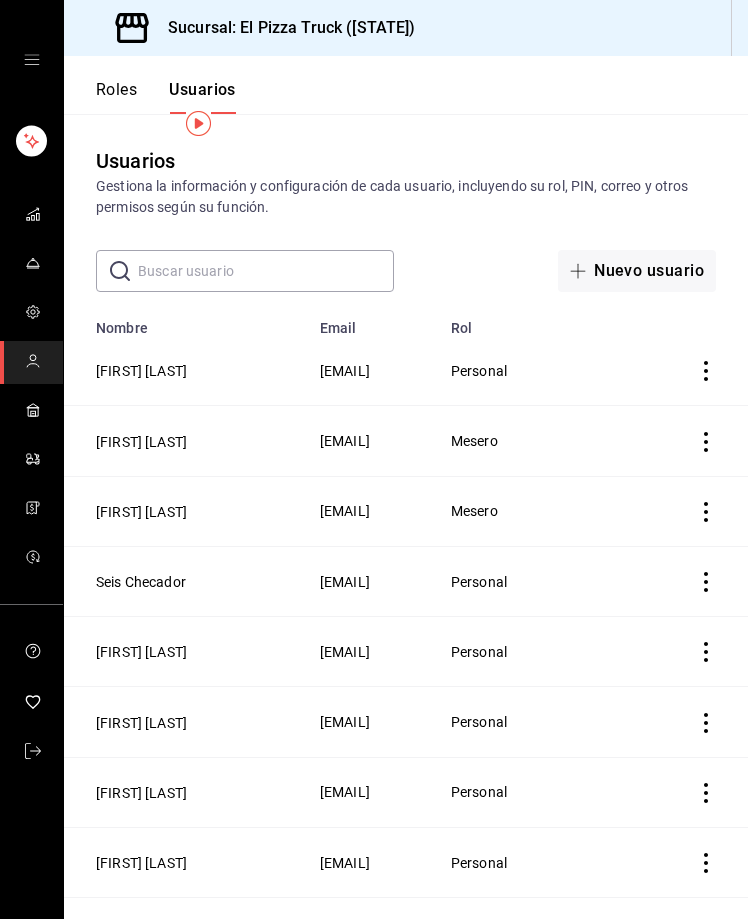 scroll, scrollTop: 300, scrollLeft: 0, axis: vertical 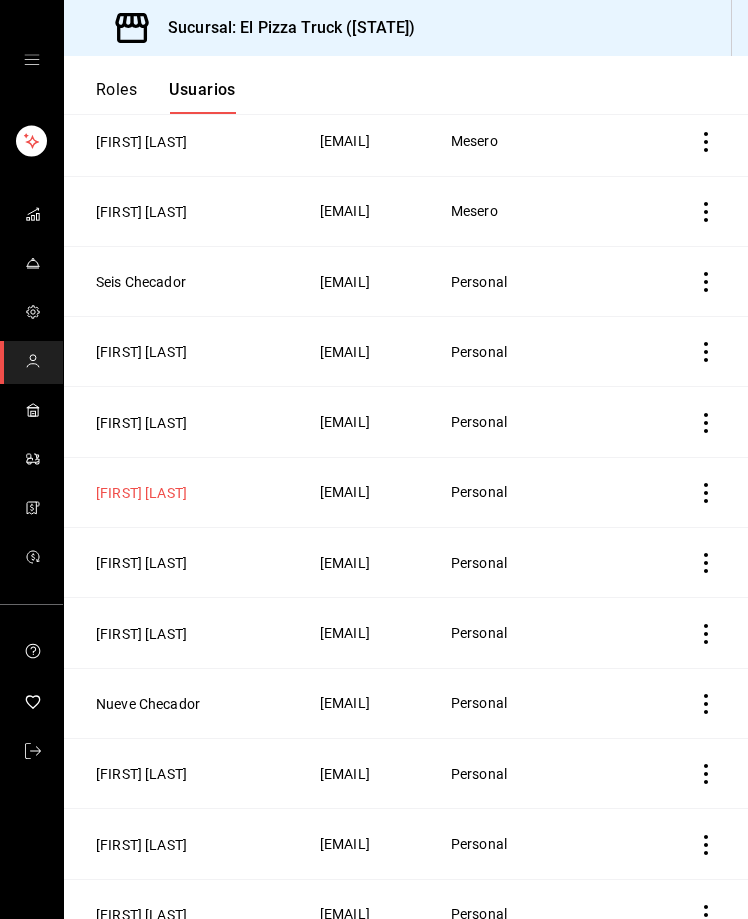 click on "[FIRST] [LAST]" at bounding box center (141, 493) 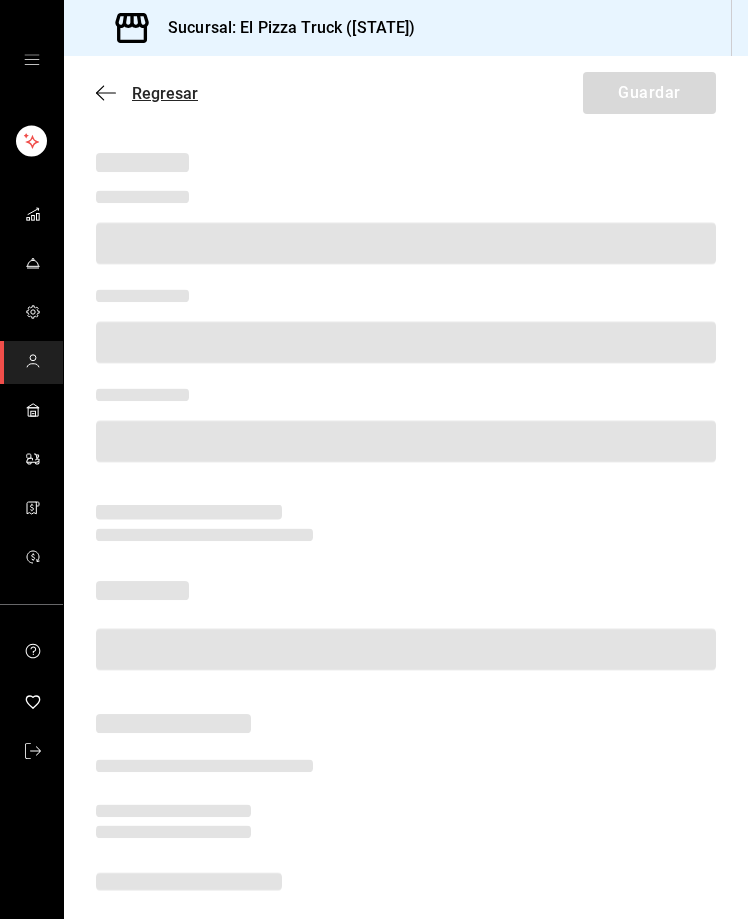 click 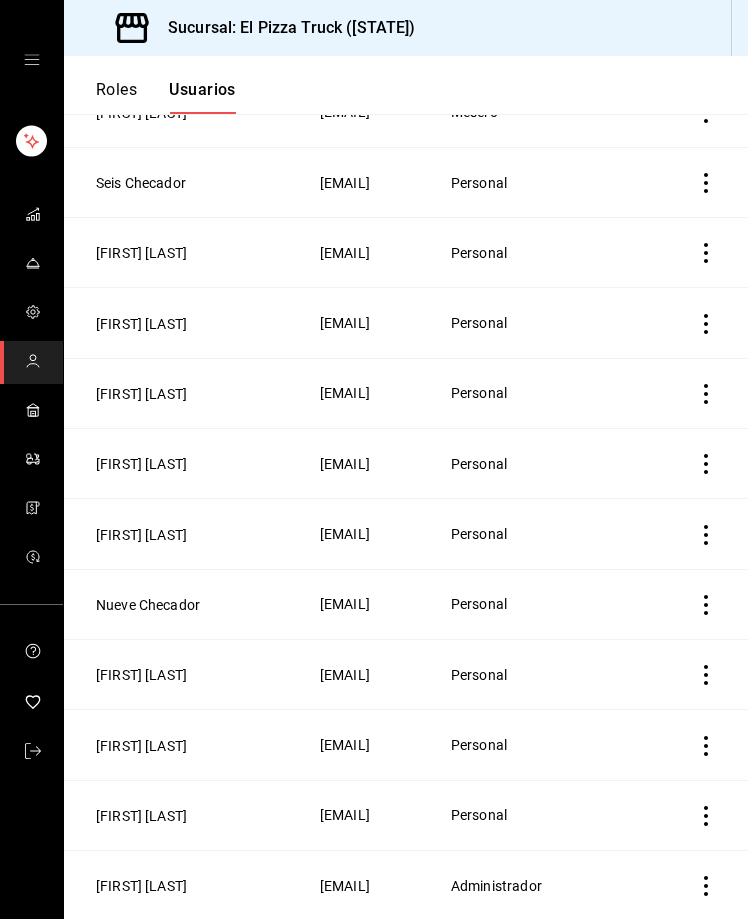 scroll, scrollTop: 500, scrollLeft: 0, axis: vertical 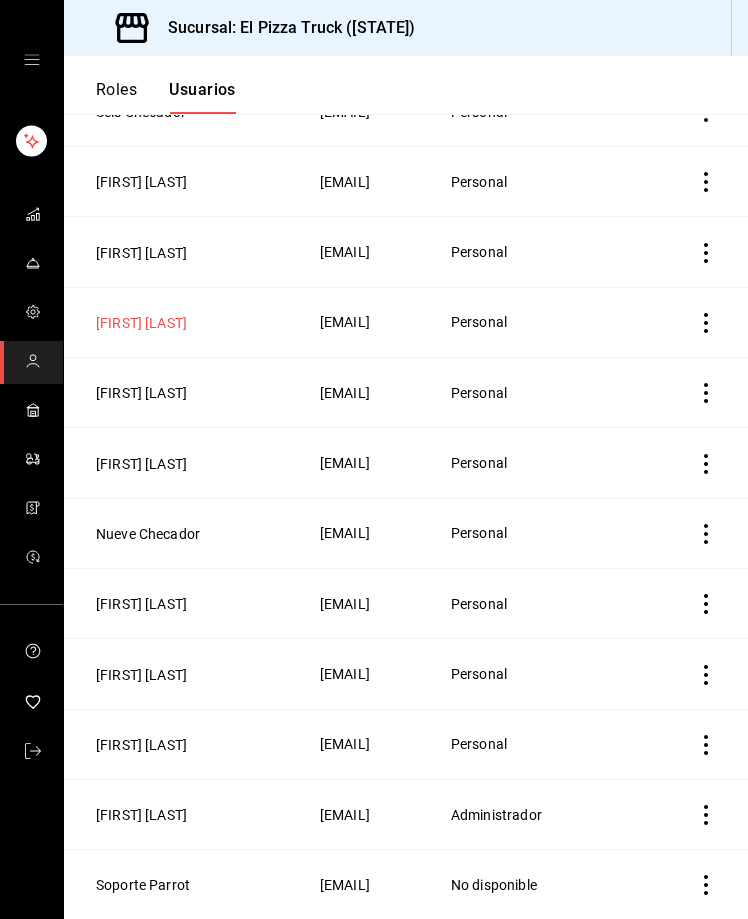 click on "[FIRST] [LAST]" at bounding box center (141, 323) 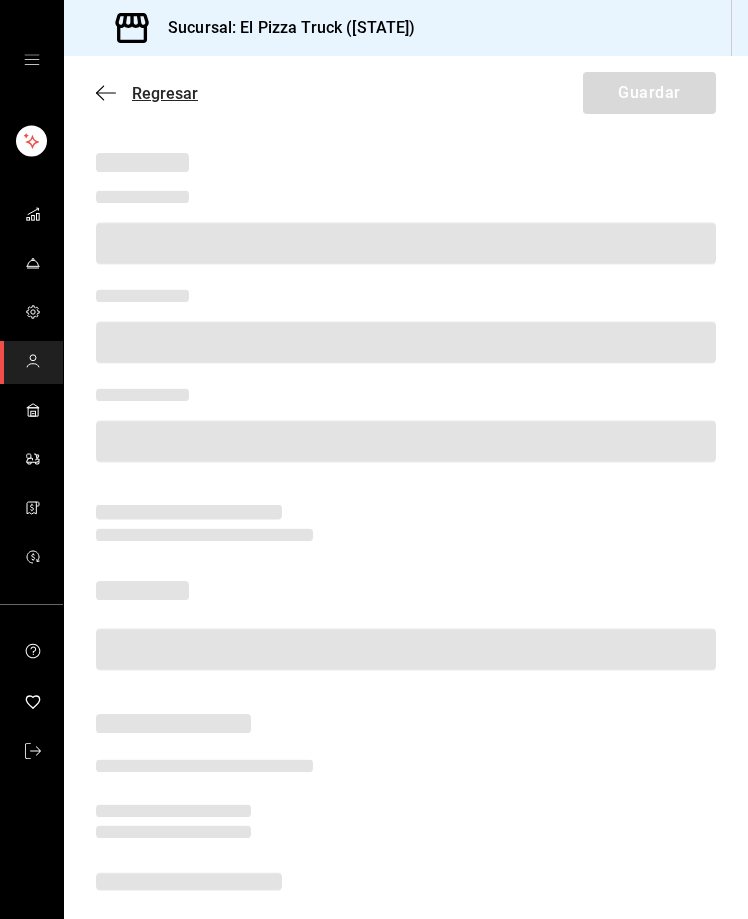 click 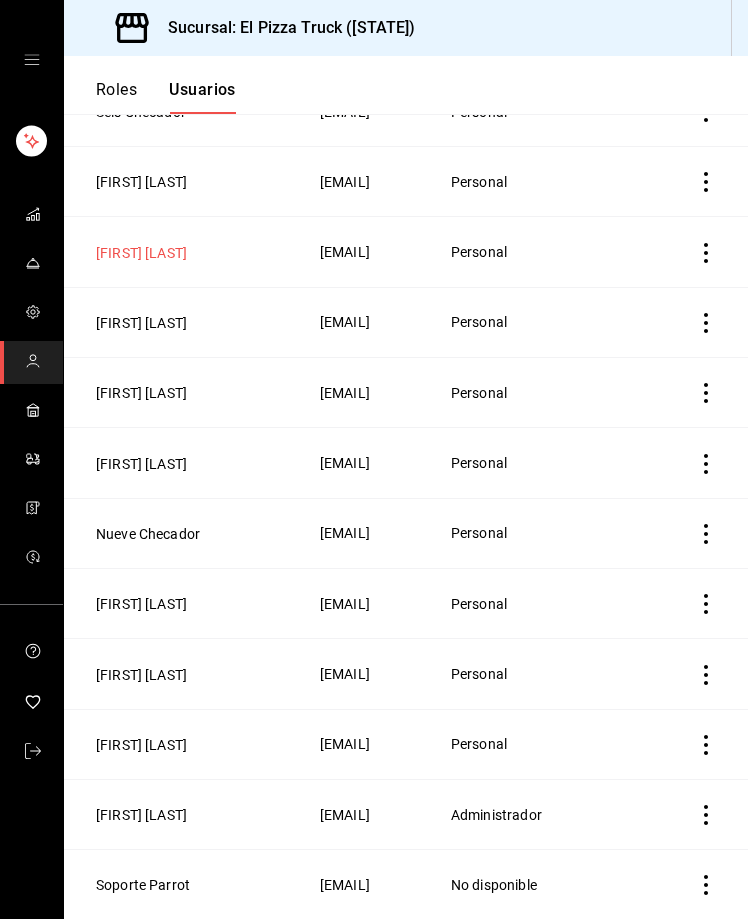 scroll, scrollTop: 600, scrollLeft: 0, axis: vertical 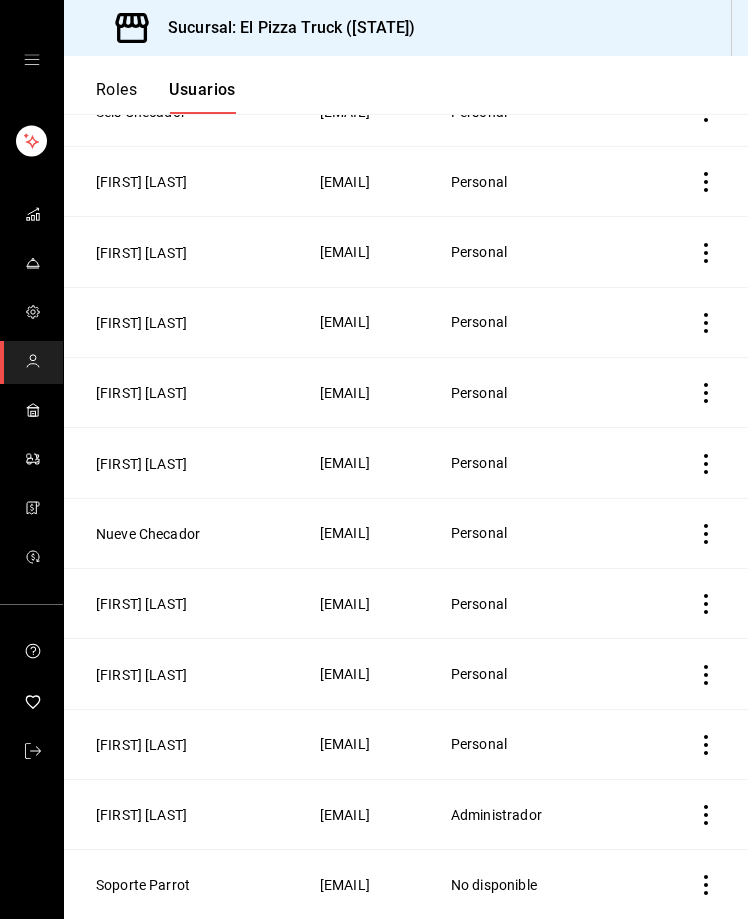 click on "[FIRST] [LAST]" at bounding box center (141, 253) 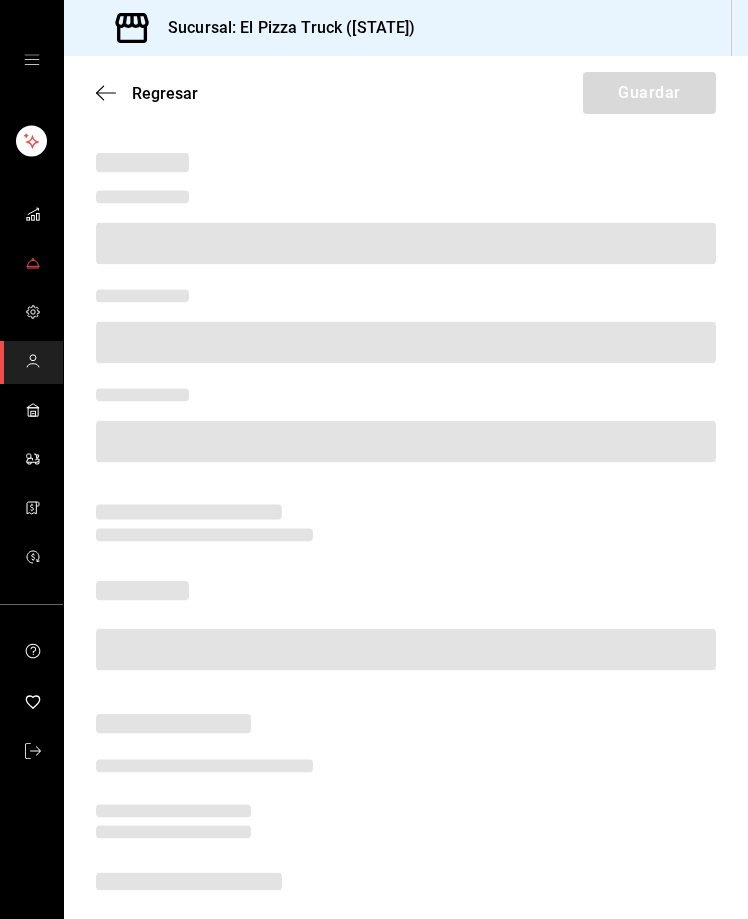 click 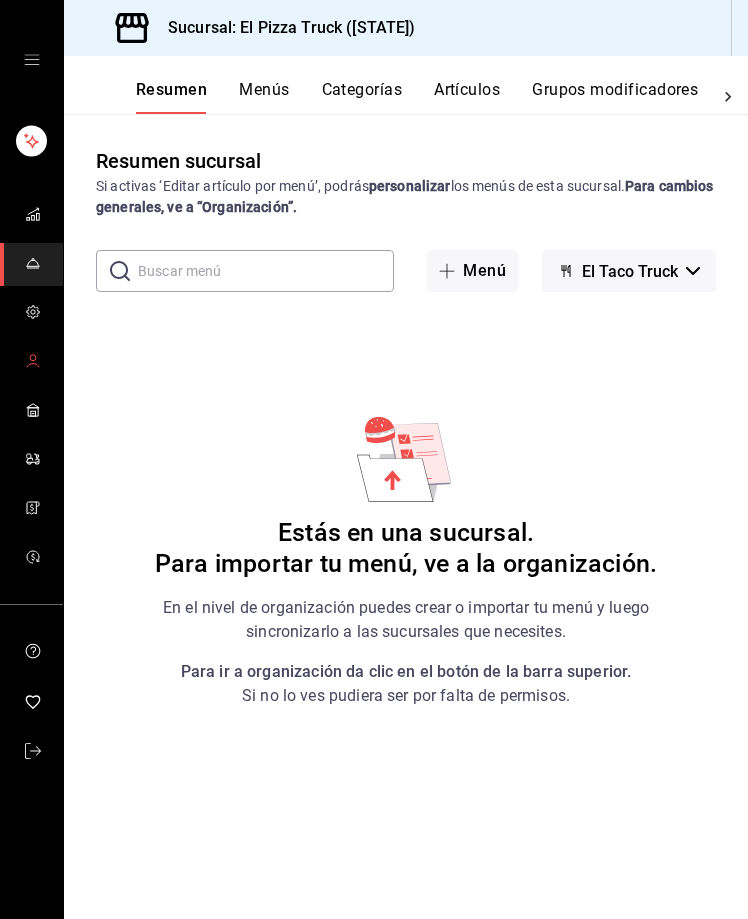 click 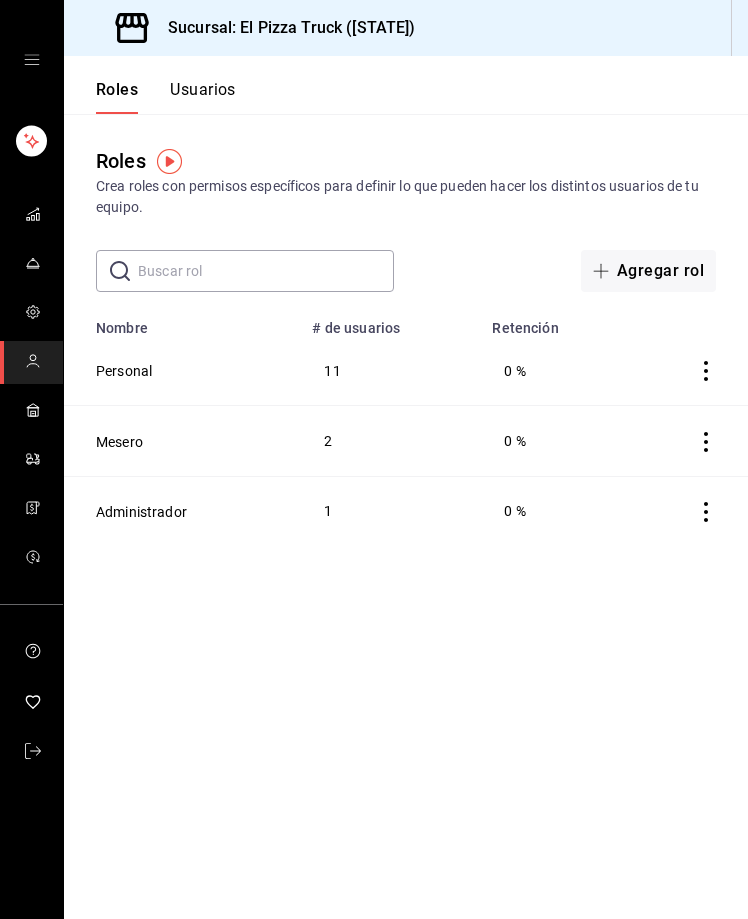 click on "Usuarios" at bounding box center (203, 97) 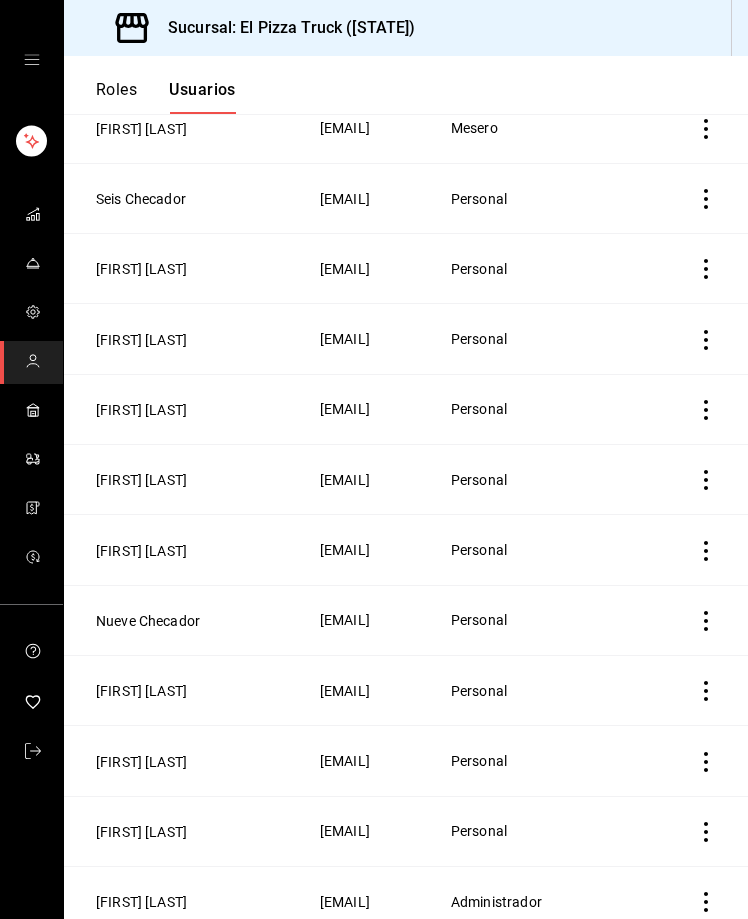 scroll, scrollTop: 215, scrollLeft: 0, axis: vertical 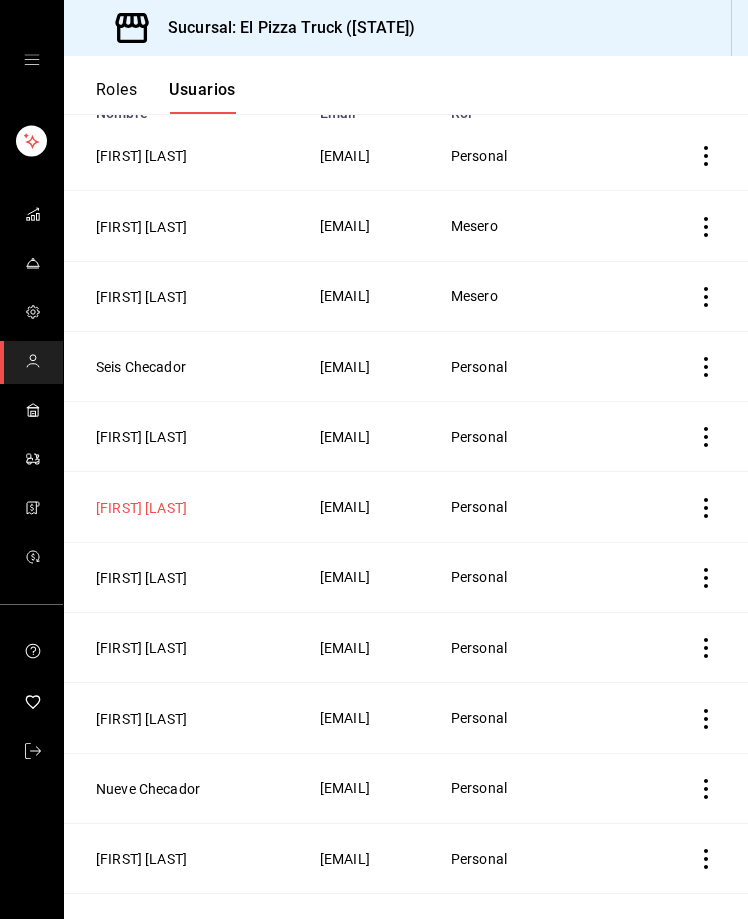 click on "[FIRST] [LAST]" at bounding box center [141, 508] 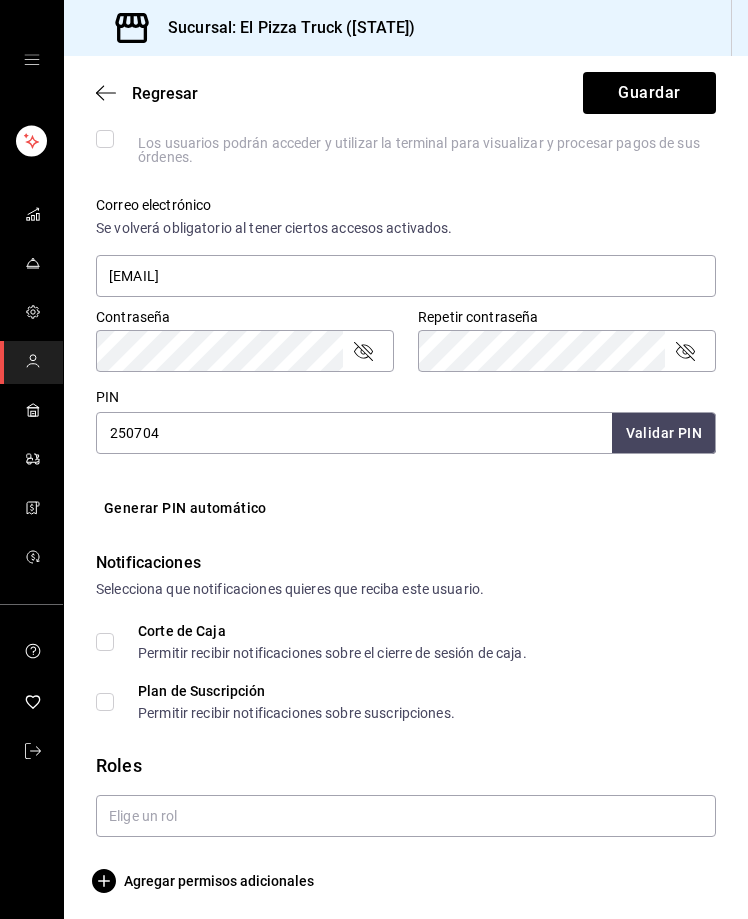 scroll, scrollTop: 705, scrollLeft: 0, axis: vertical 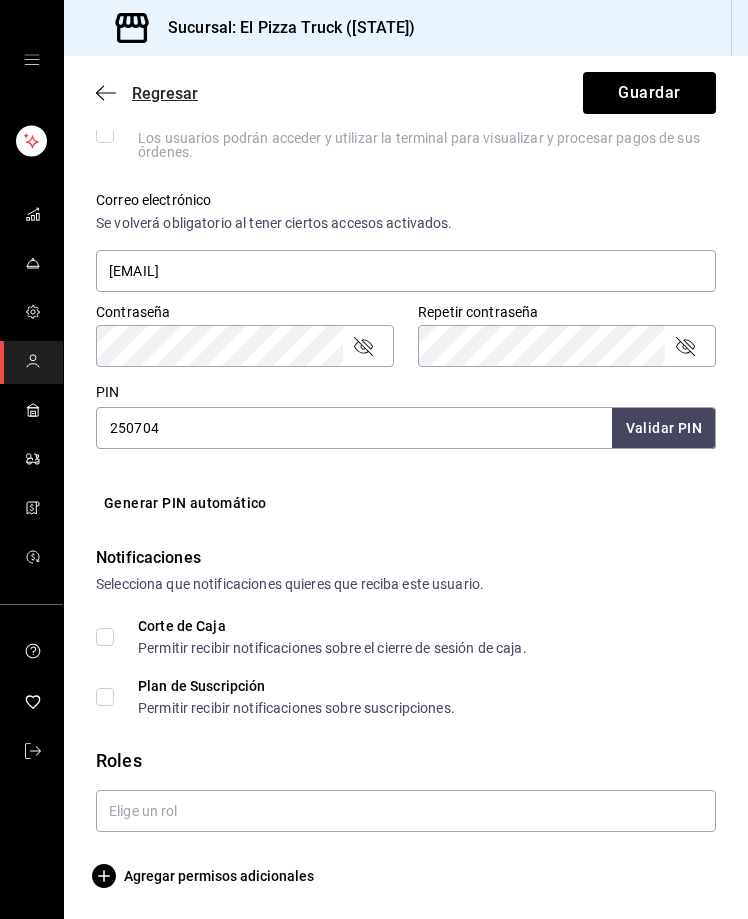 click 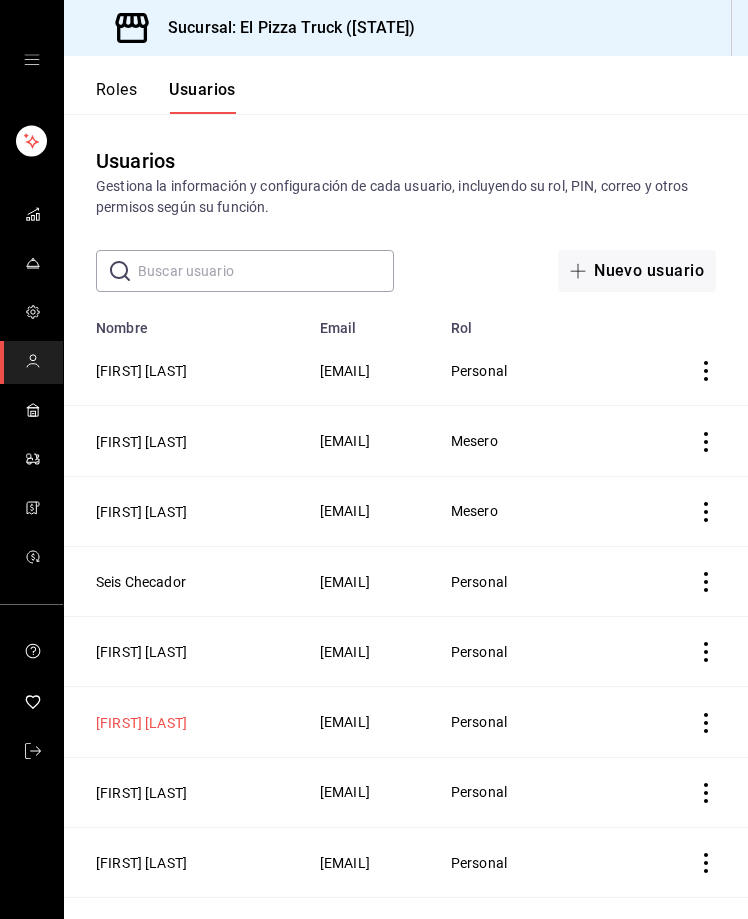 scroll, scrollTop: 300, scrollLeft: 0, axis: vertical 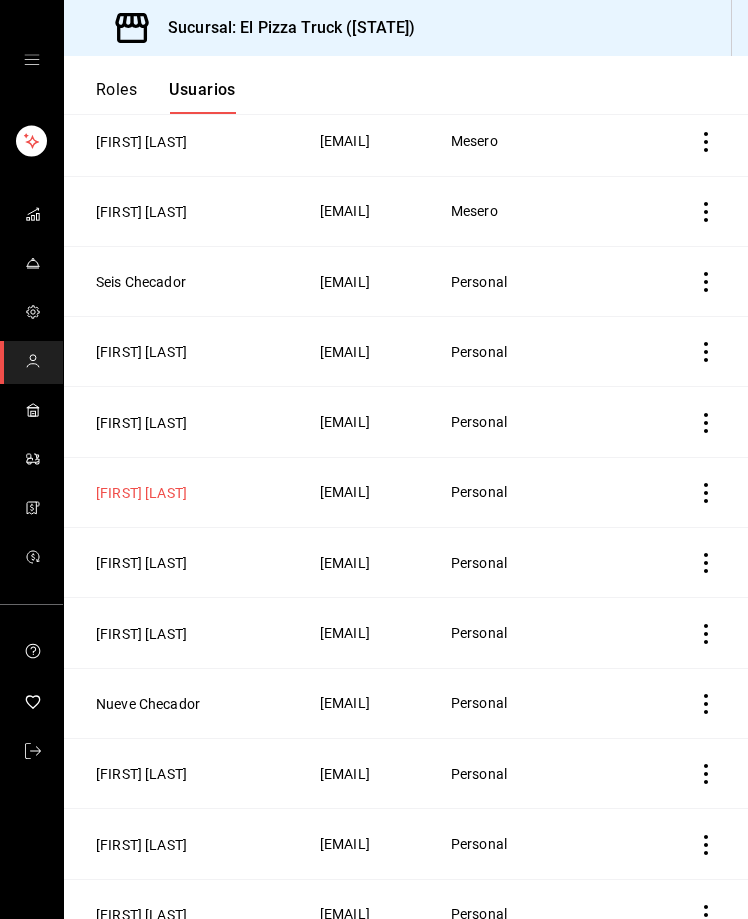 click on "[FIRST] [LAST]" at bounding box center [141, 493] 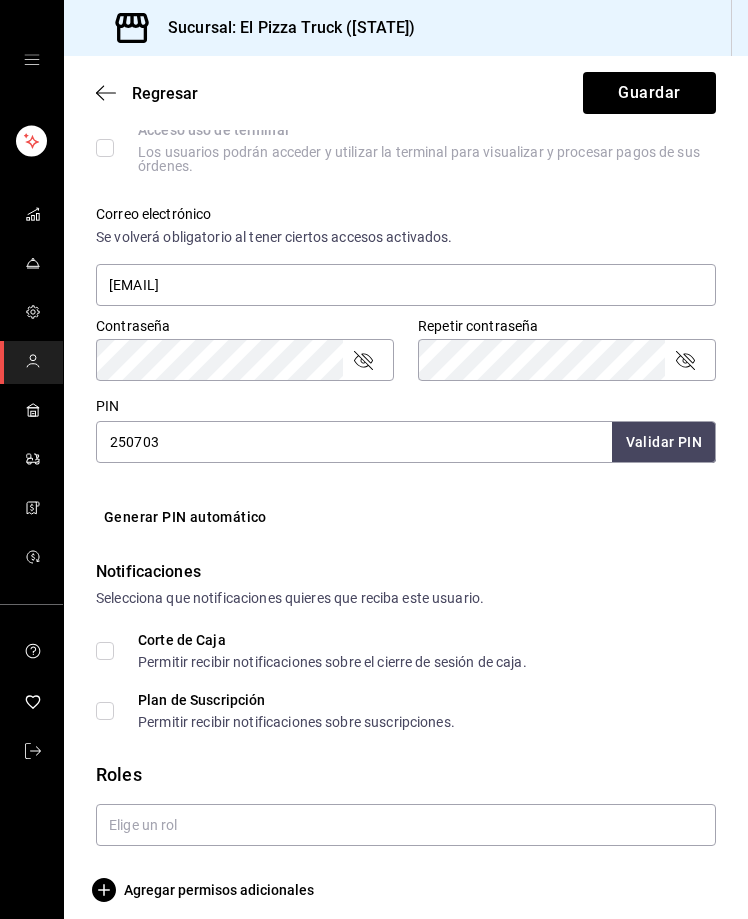 scroll, scrollTop: 705, scrollLeft: 0, axis: vertical 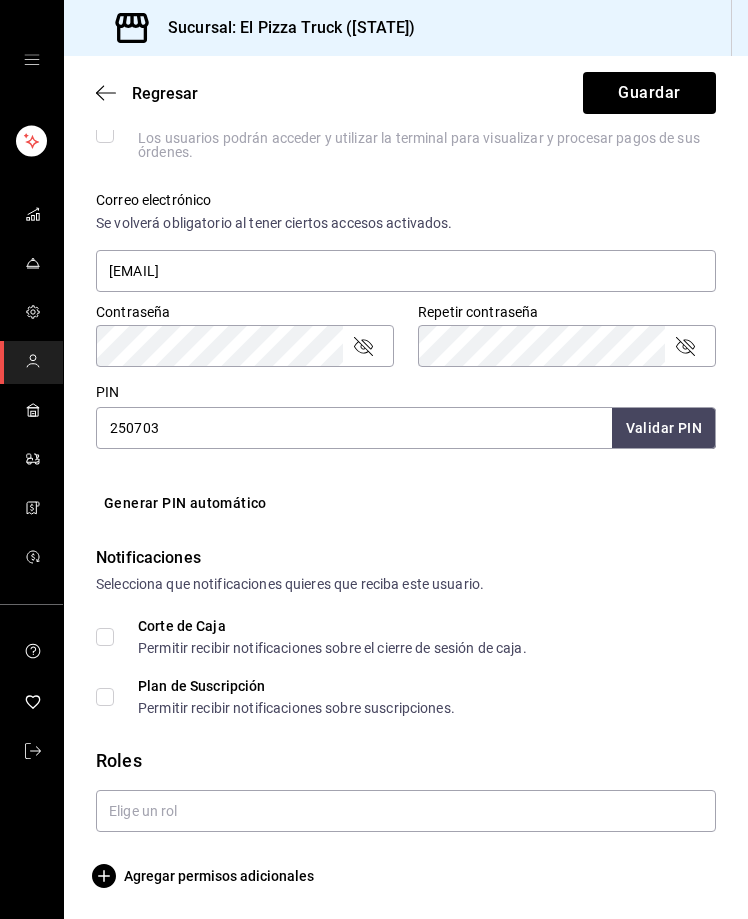 drag, startPoint x: 98, startPoint y: 93, endPoint x: 7, endPoint y: 252, distance: 183.19934 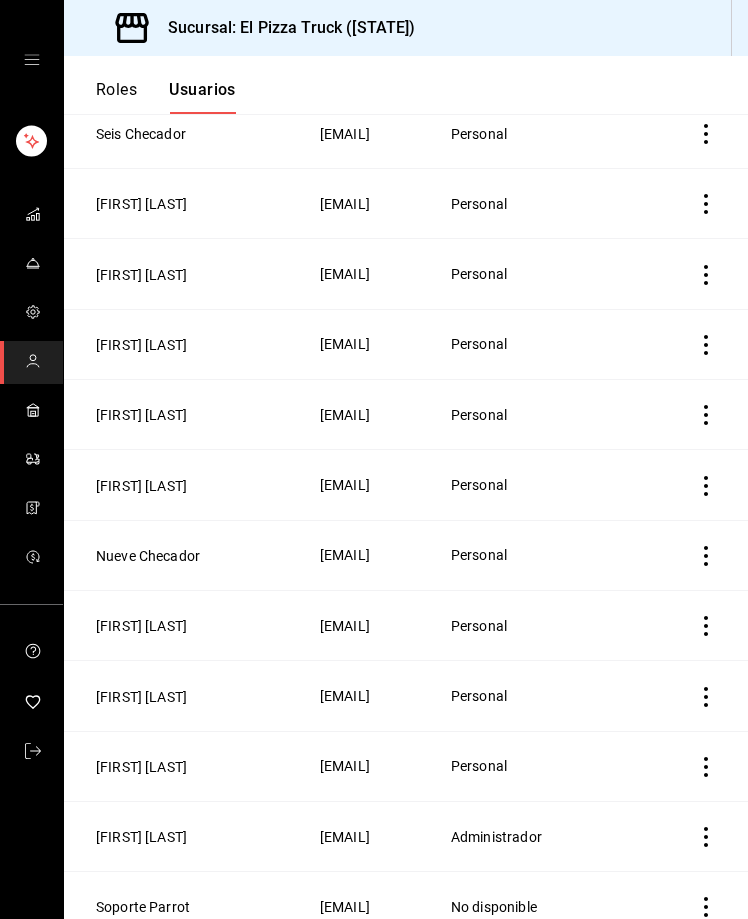 scroll, scrollTop: 461, scrollLeft: 0, axis: vertical 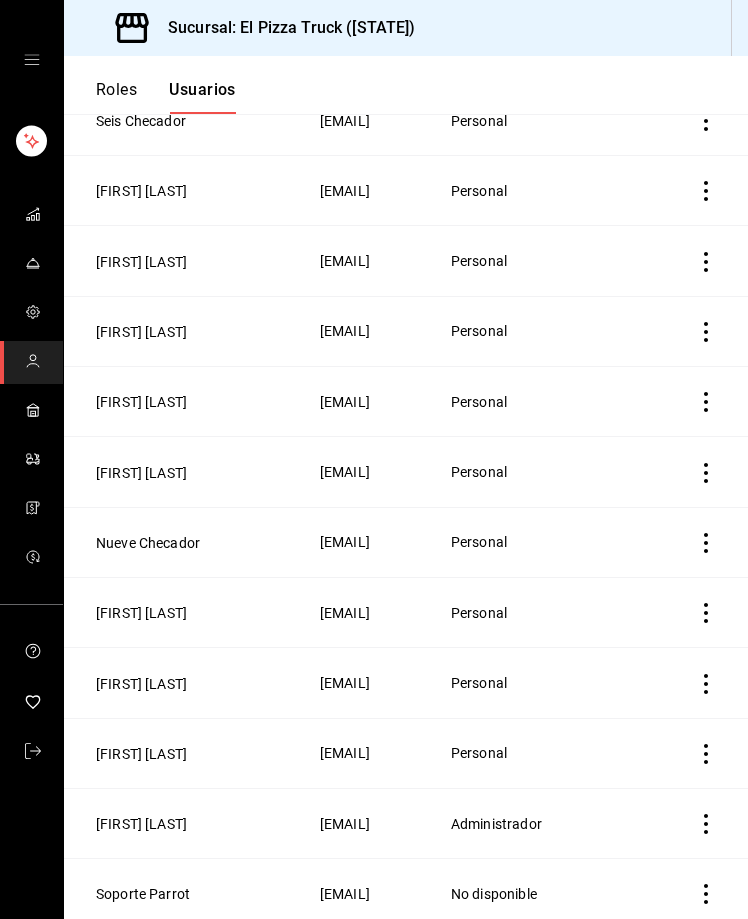 click on "[FIRST] [LAST]" at bounding box center [186, 612] 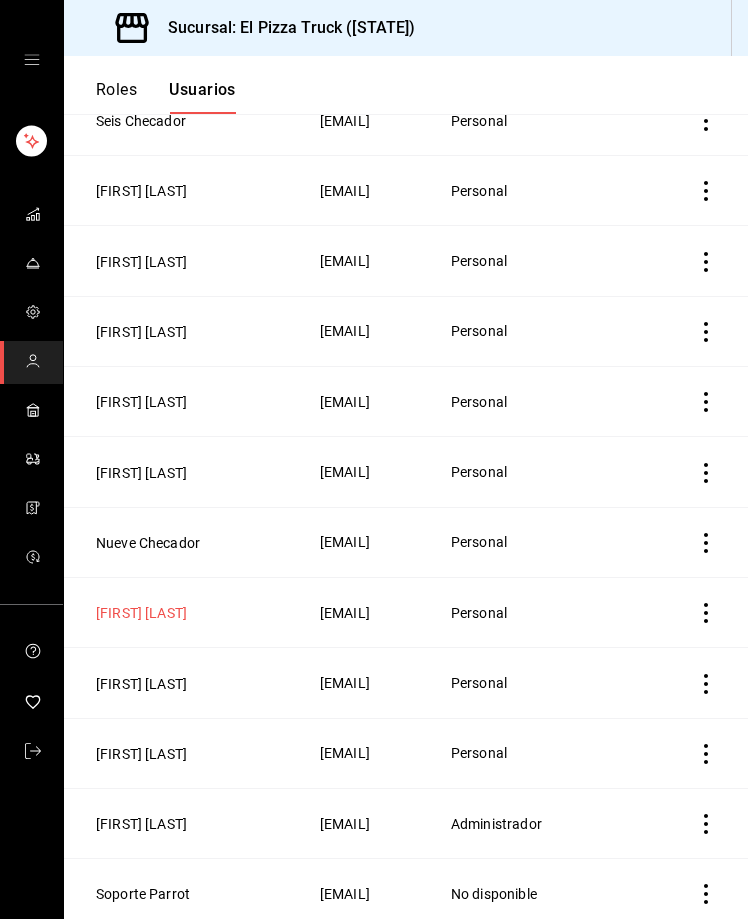 click on "[FIRST] [LAST]" at bounding box center (141, 613) 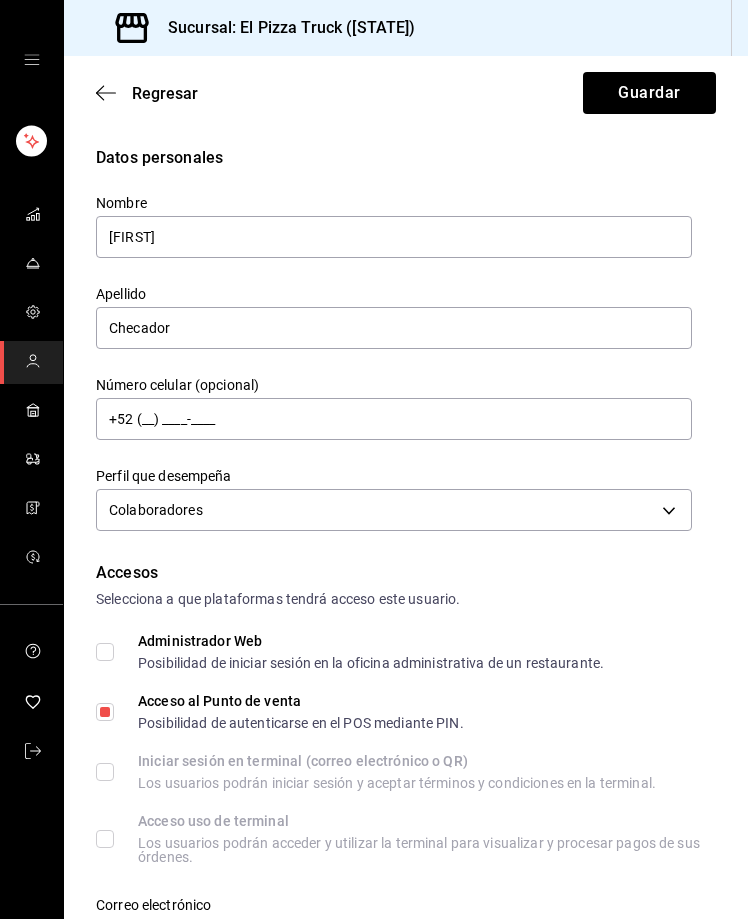 scroll, scrollTop: 771, scrollLeft: 0, axis: vertical 